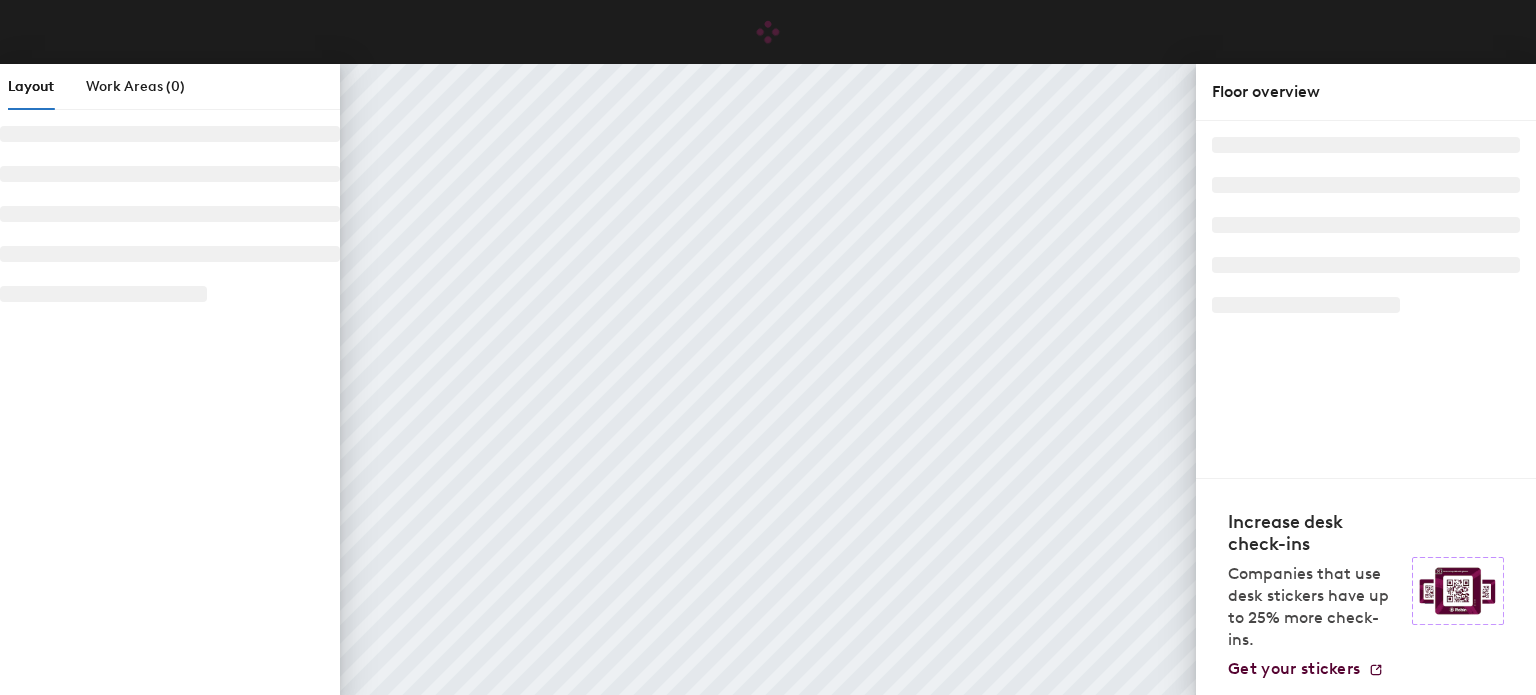scroll, scrollTop: 0, scrollLeft: 0, axis: both 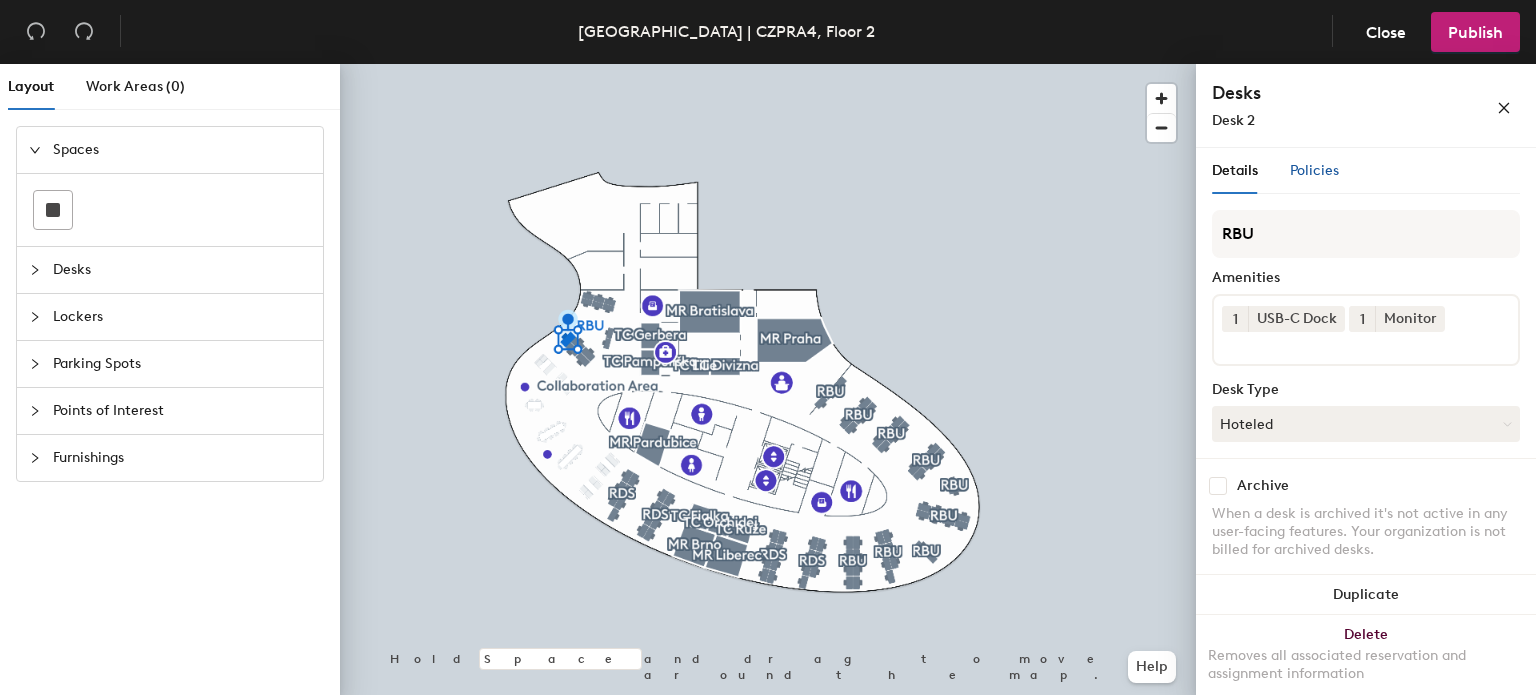 click on "Policies" at bounding box center [1314, 171] 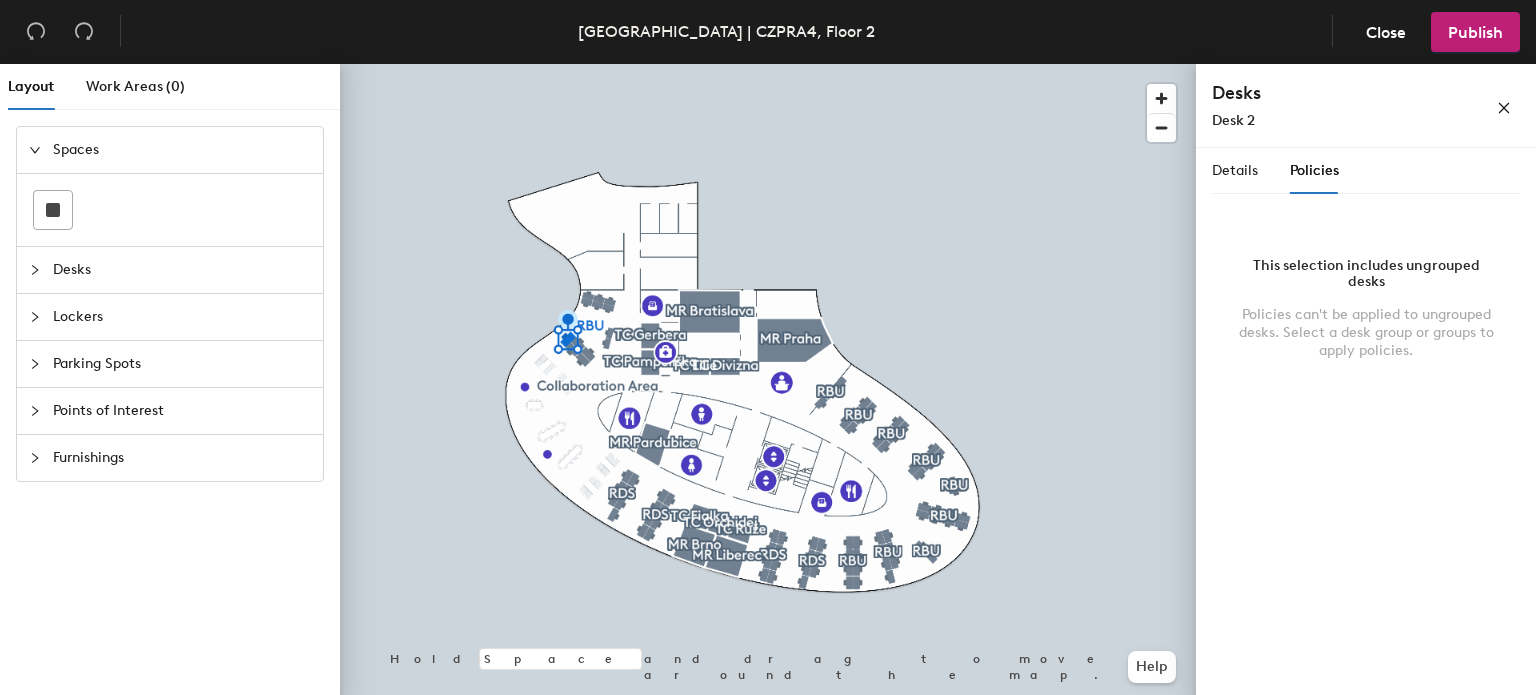 click on "Details Policies" 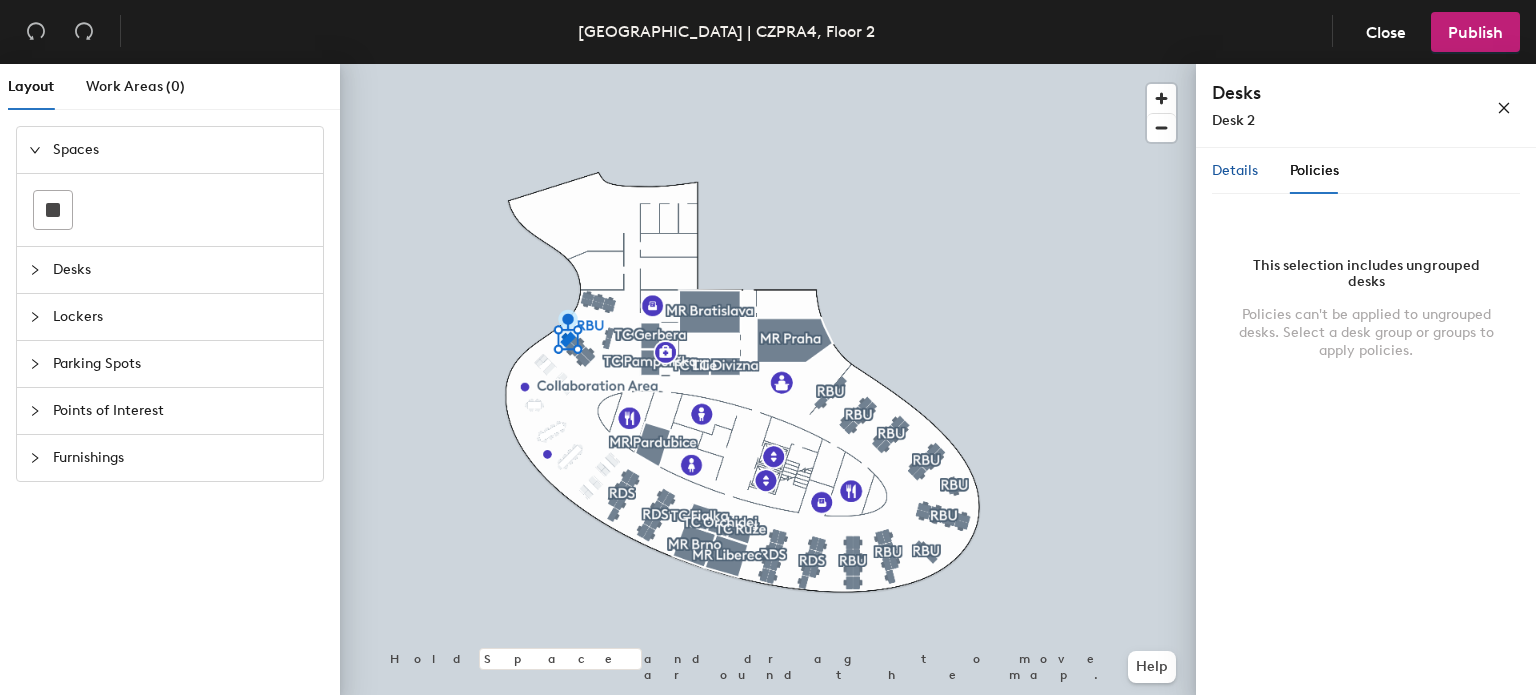 click on "Details" at bounding box center (1235, 171) 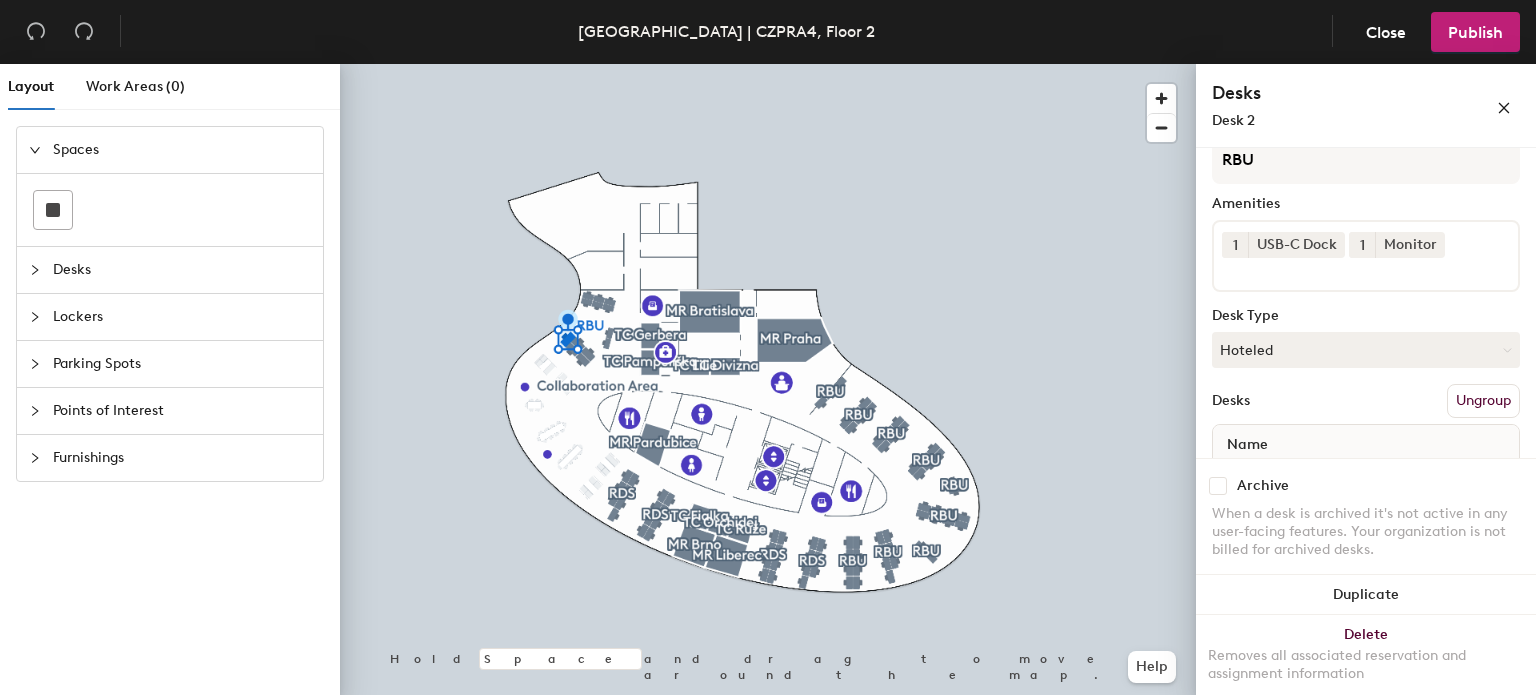 scroll, scrollTop: 47, scrollLeft: 0, axis: vertical 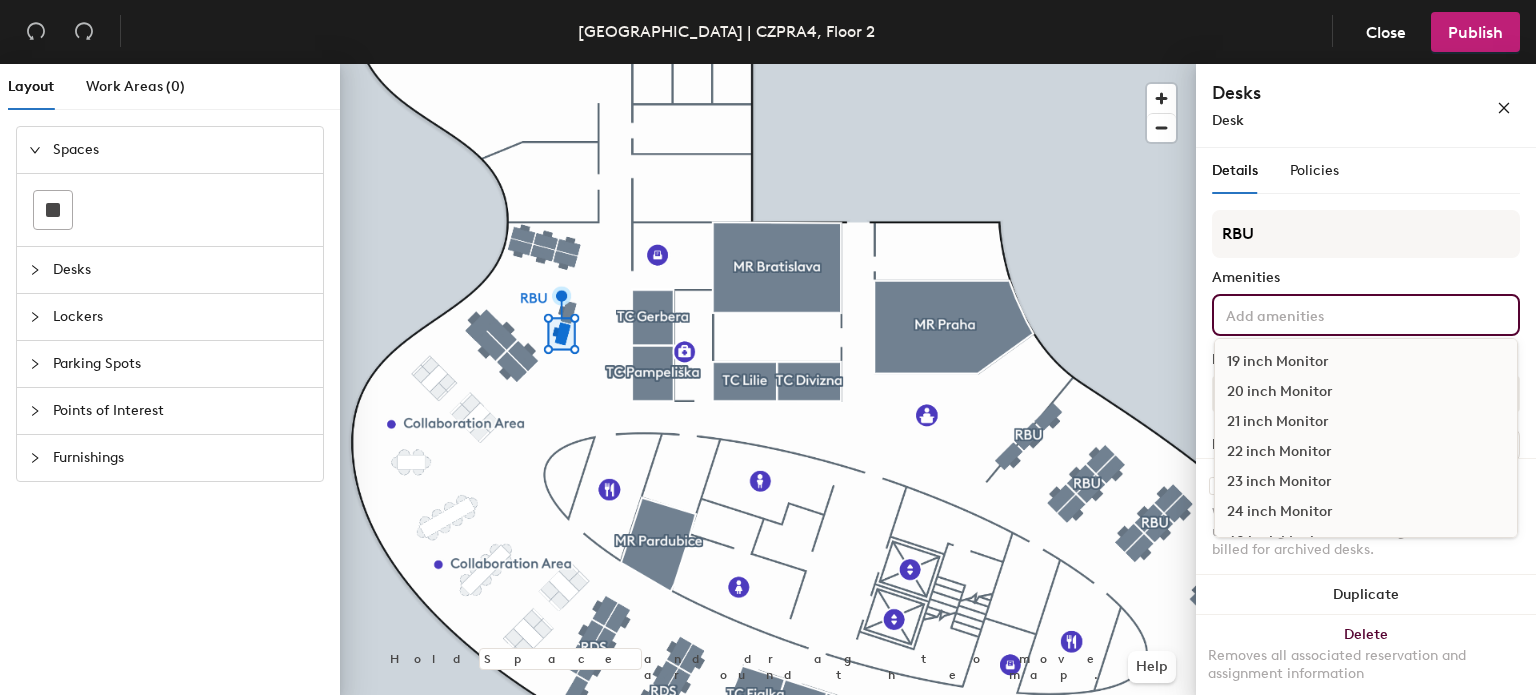 click at bounding box center (1312, 314) 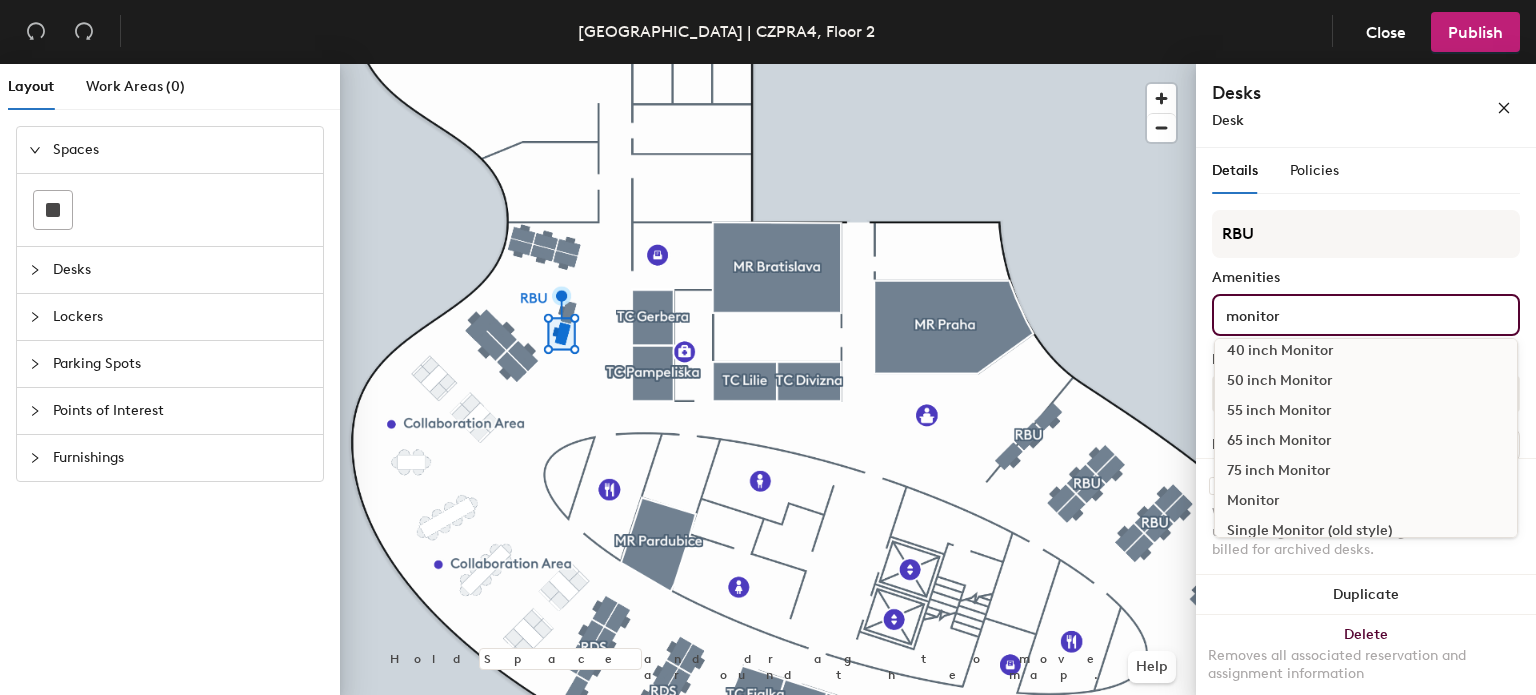 scroll, scrollTop: 267, scrollLeft: 0, axis: vertical 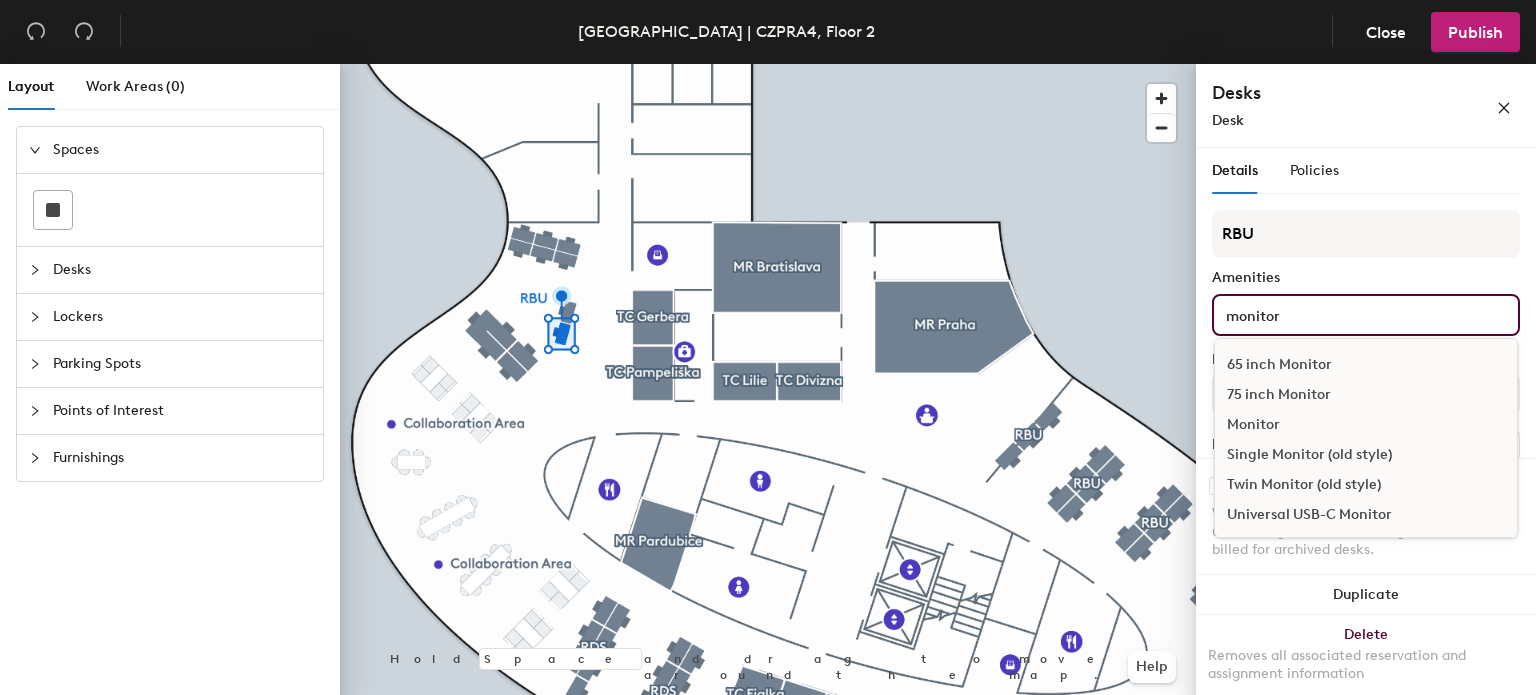type on "monitor" 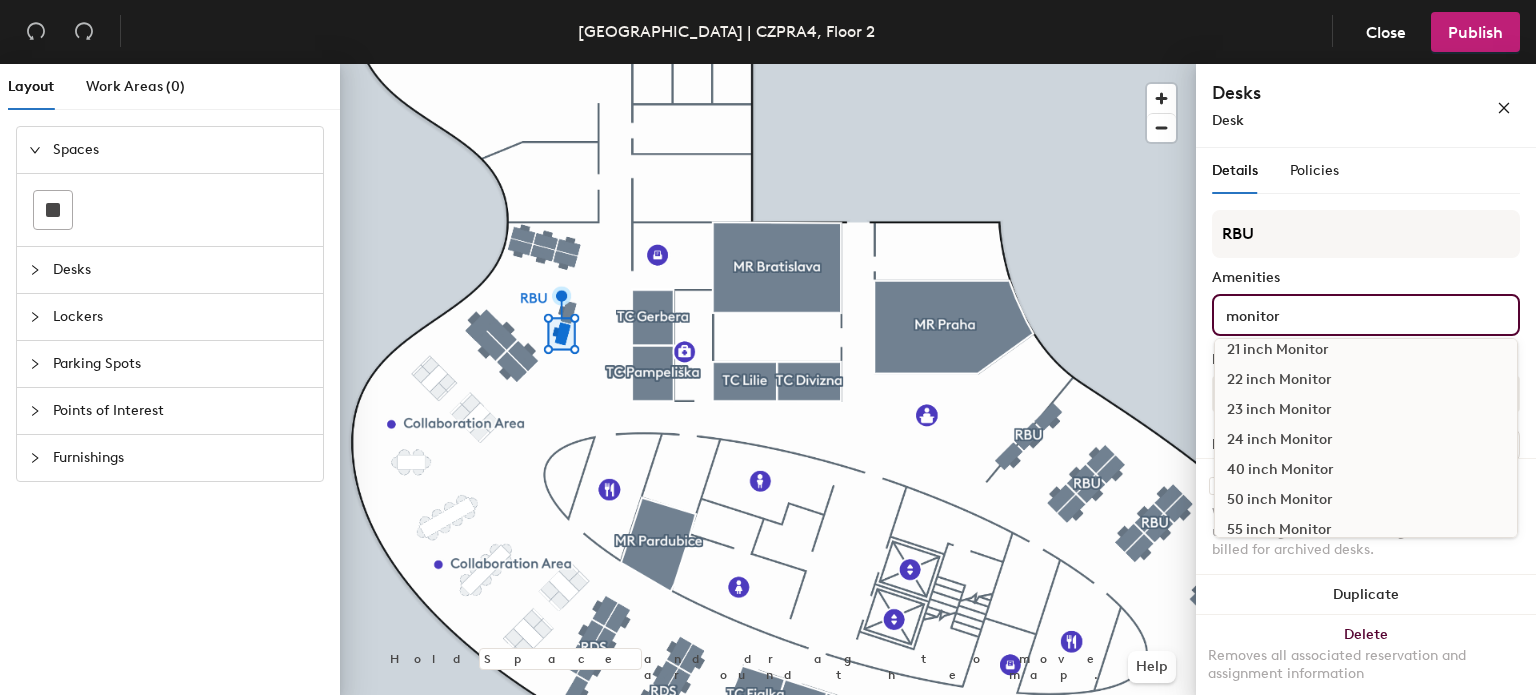 scroll, scrollTop: 0, scrollLeft: 0, axis: both 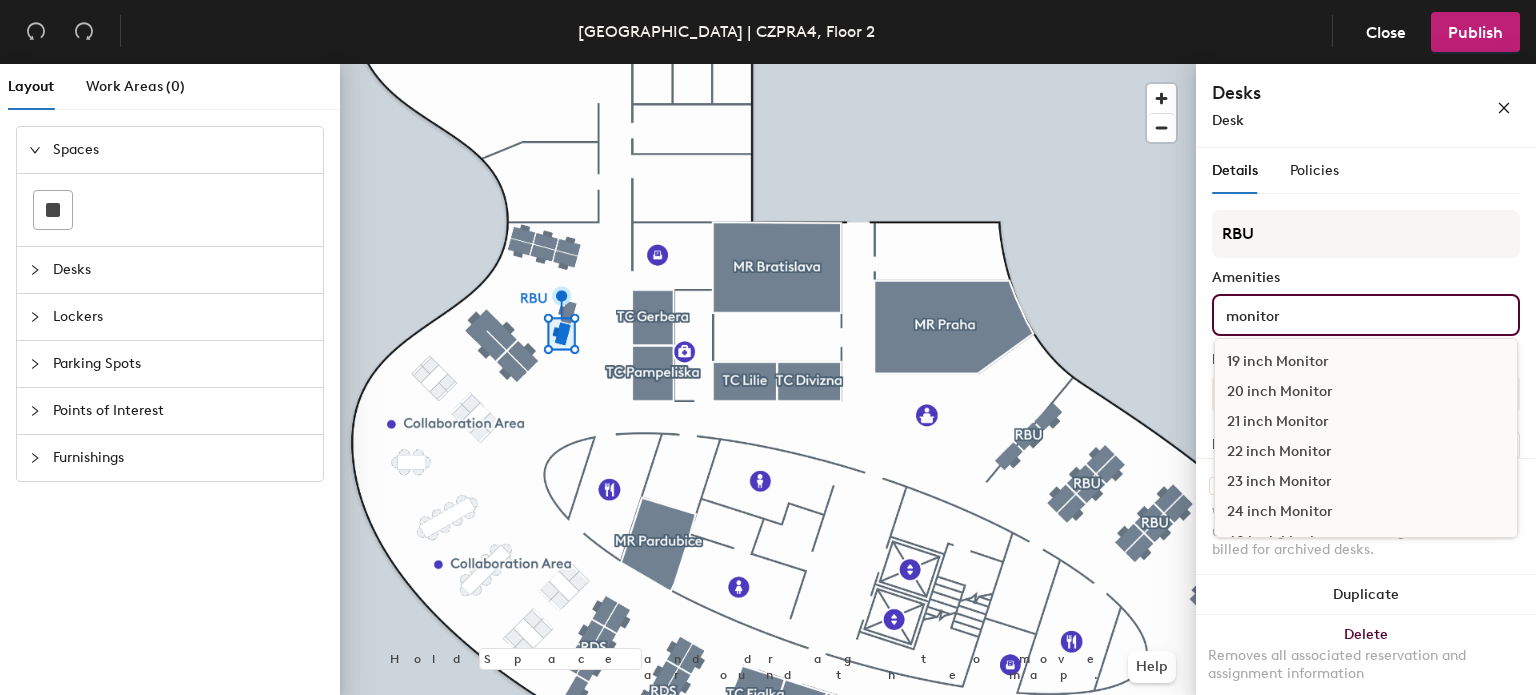 click on "22 inch Monitor" at bounding box center [1366, 452] 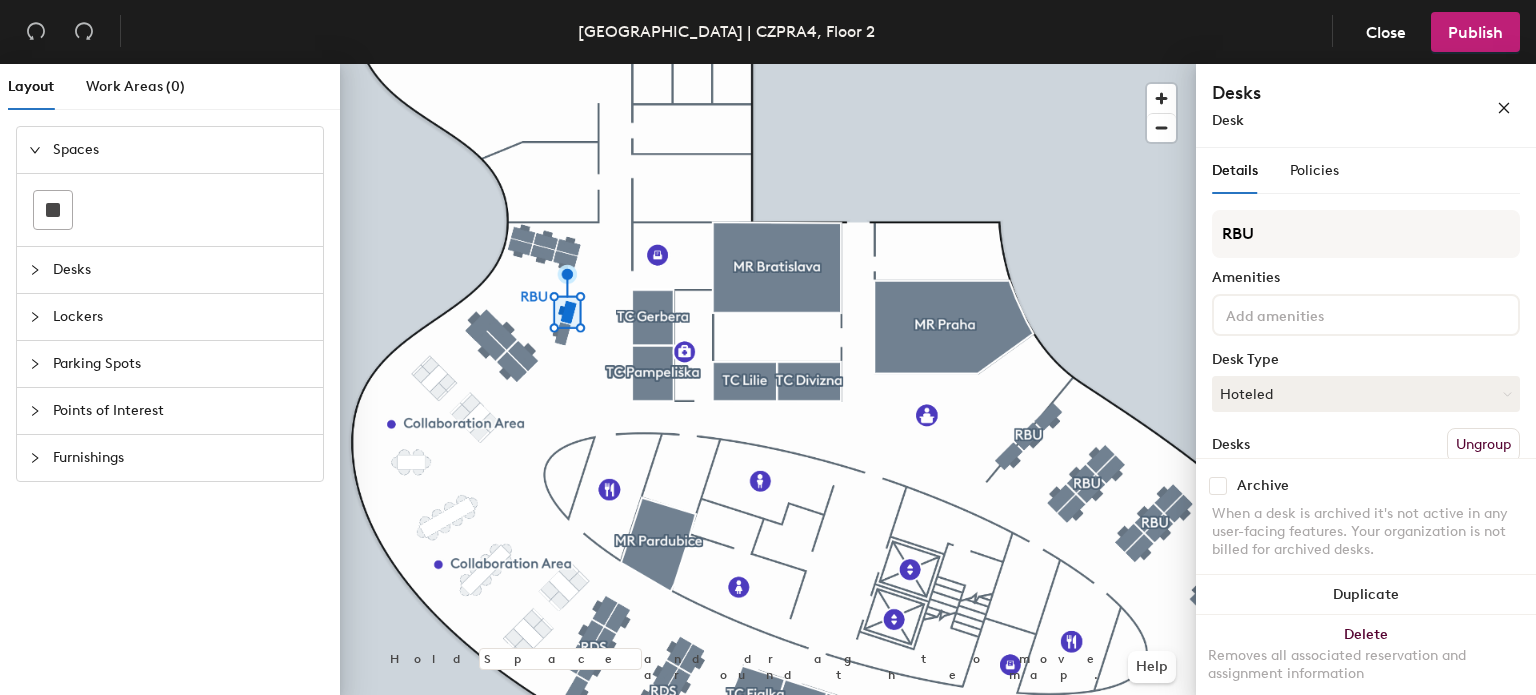 click at bounding box center [1312, 314] 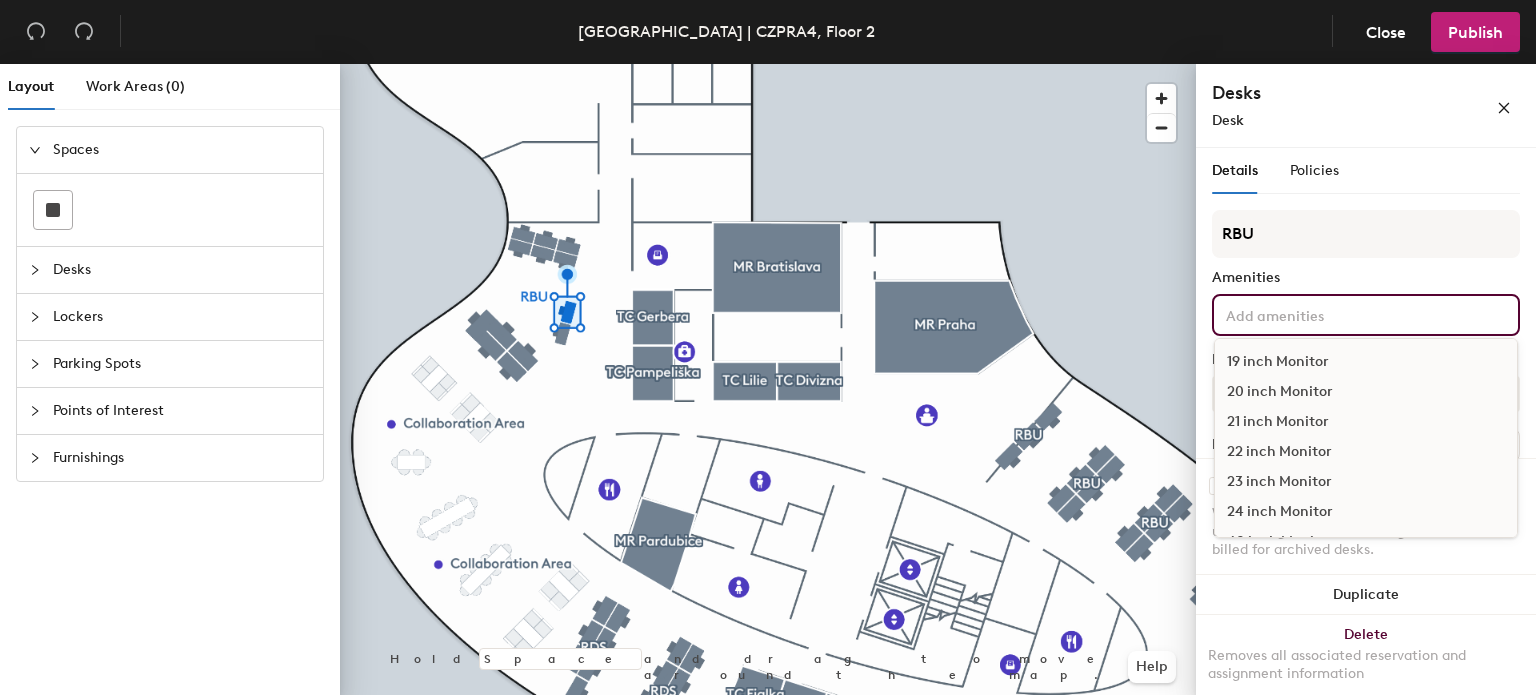 click on "24 inch Monitor" at bounding box center [1366, 512] 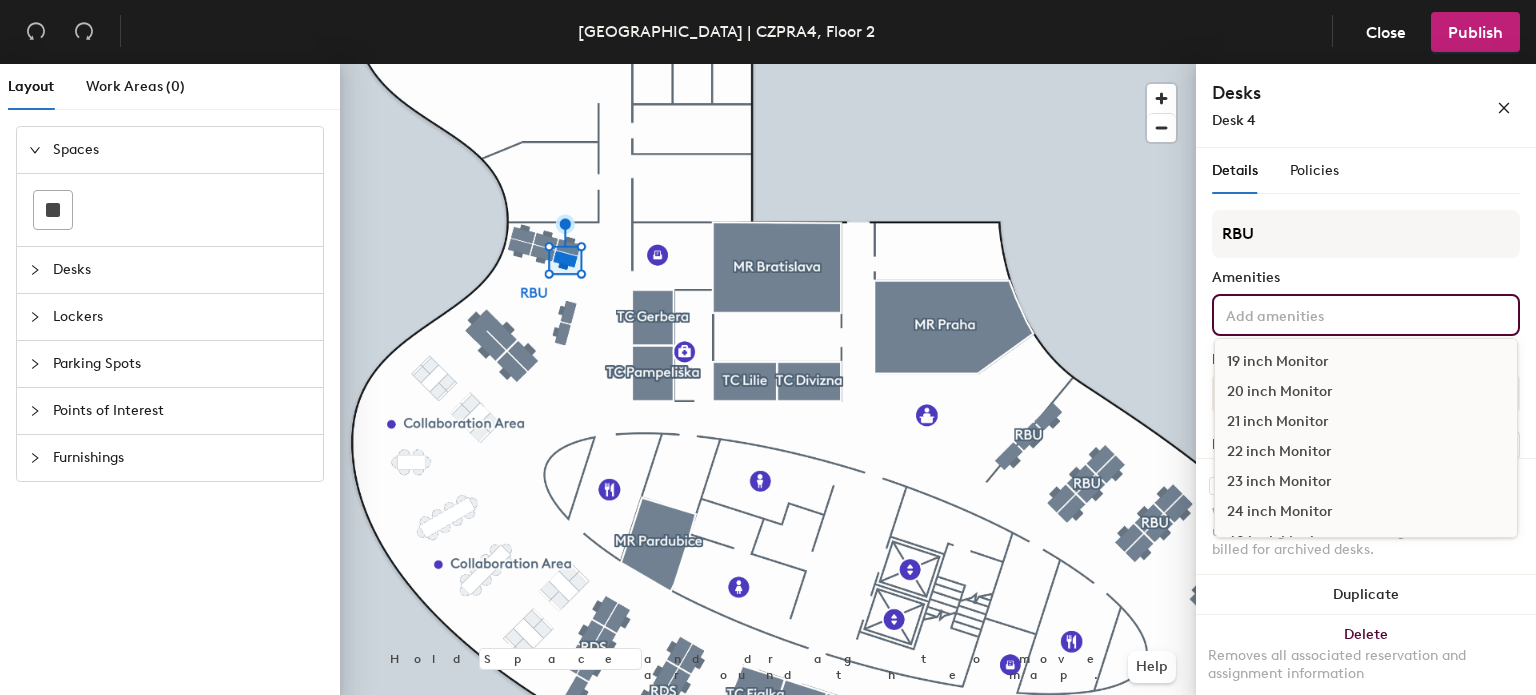 click at bounding box center [1312, 314] 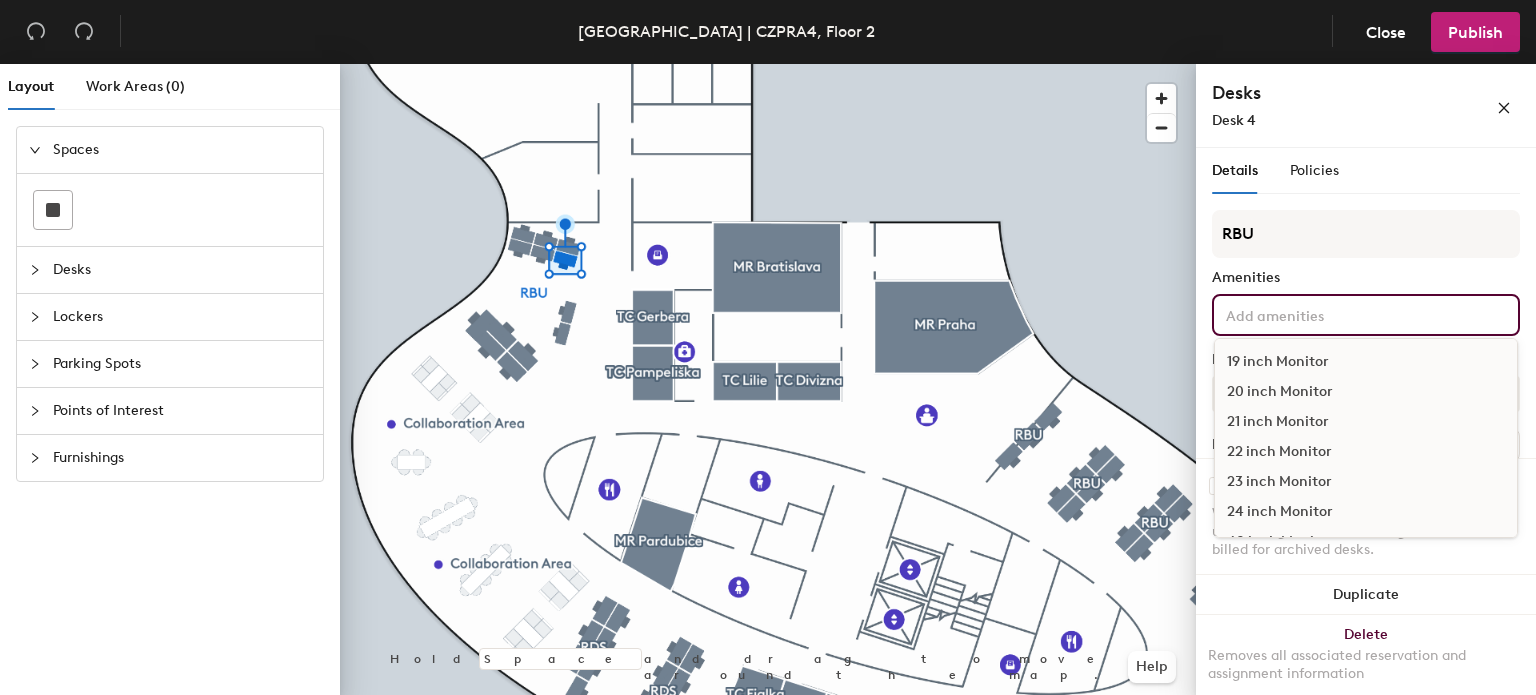 click on "22 inch Monitor" at bounding box center (1366, 452) 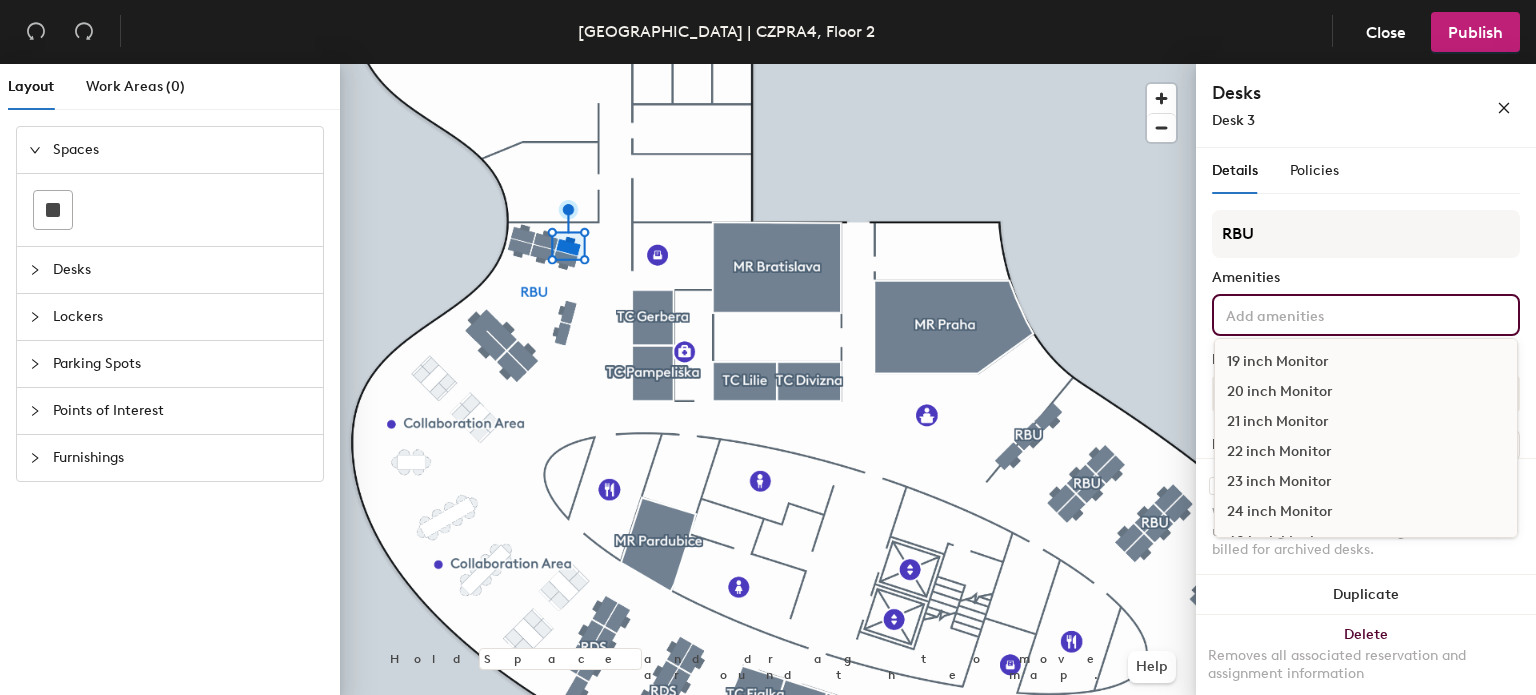 click on "19 inch Monitor 20 inch Monitor 21 inch Monitor 22 inch Monitor 23 inch Monitor 24 inch Monitor 40 inch Monitor 50 inch Monitor 55 inch Monitor 65 inch Monitor 75 inch Monitor Adaptor Adjustable Height Dell Dock Dell Docking Station (old style) Dell Docking Station with USB-C Dell PS Desk Divider Desk Separator Display Port Dual Display DVI HDMI Keyboard Keyboard Laptop Stand Lenovo Dock Lenovo Docking Station (old style) Lenovo Docking Station with USB-C Lenovo PS Monitor Mouse Mouse Phone Single Monitor (old style) Solstice Pod Standing Desk Twin Monitor (old style) Universal Dock Universal USB-C Monitor USB-C Dock VGA Wired LAN" at bounding box center (1366, 315) 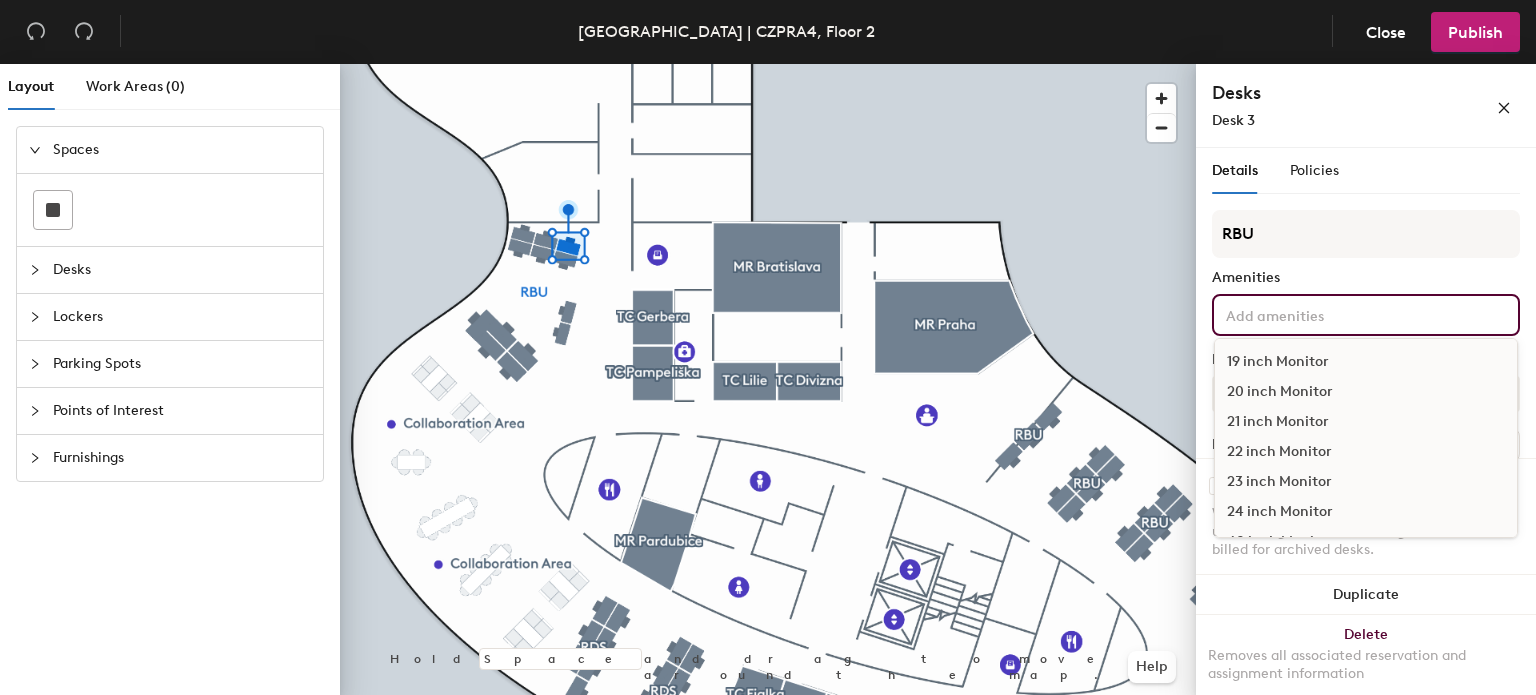 click on "22 inch Monitor" at bounding box center (1366, 452) 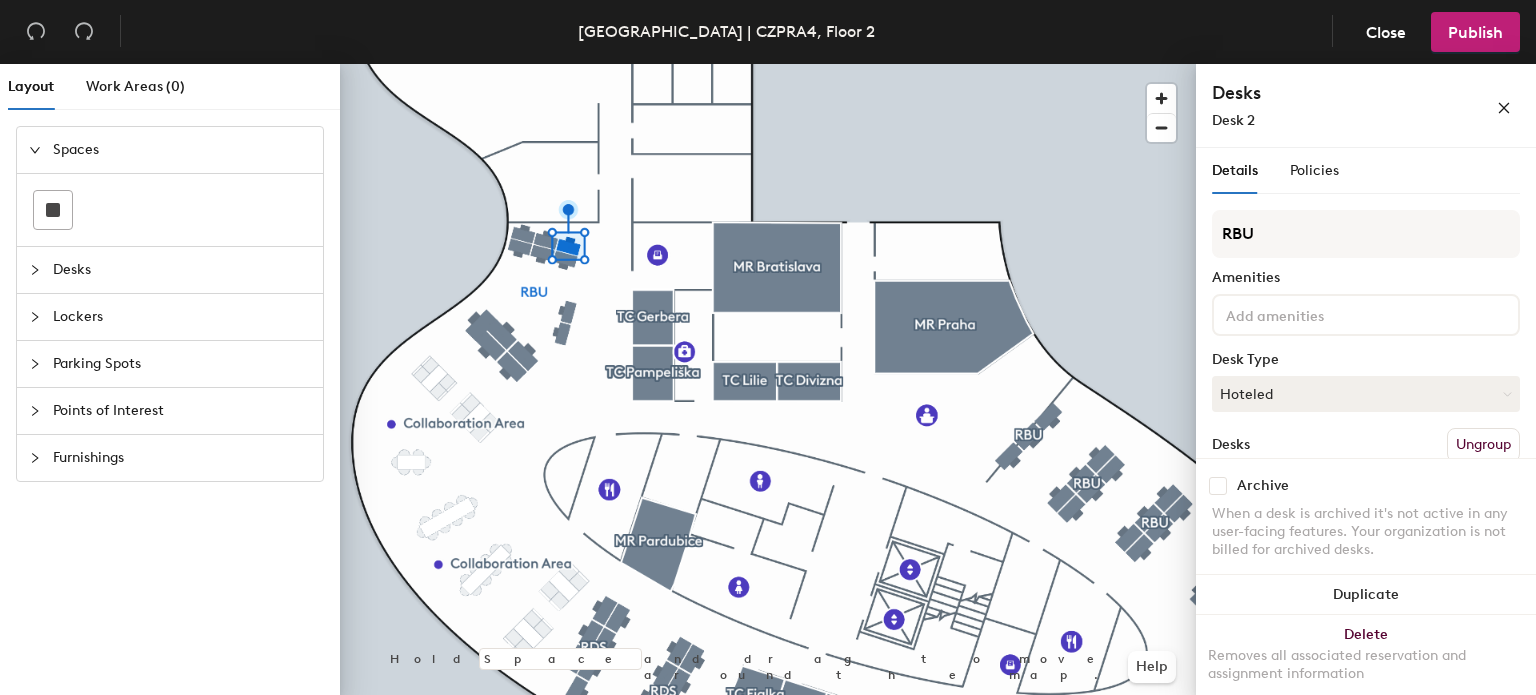 click at bounding box center [1312, 314] 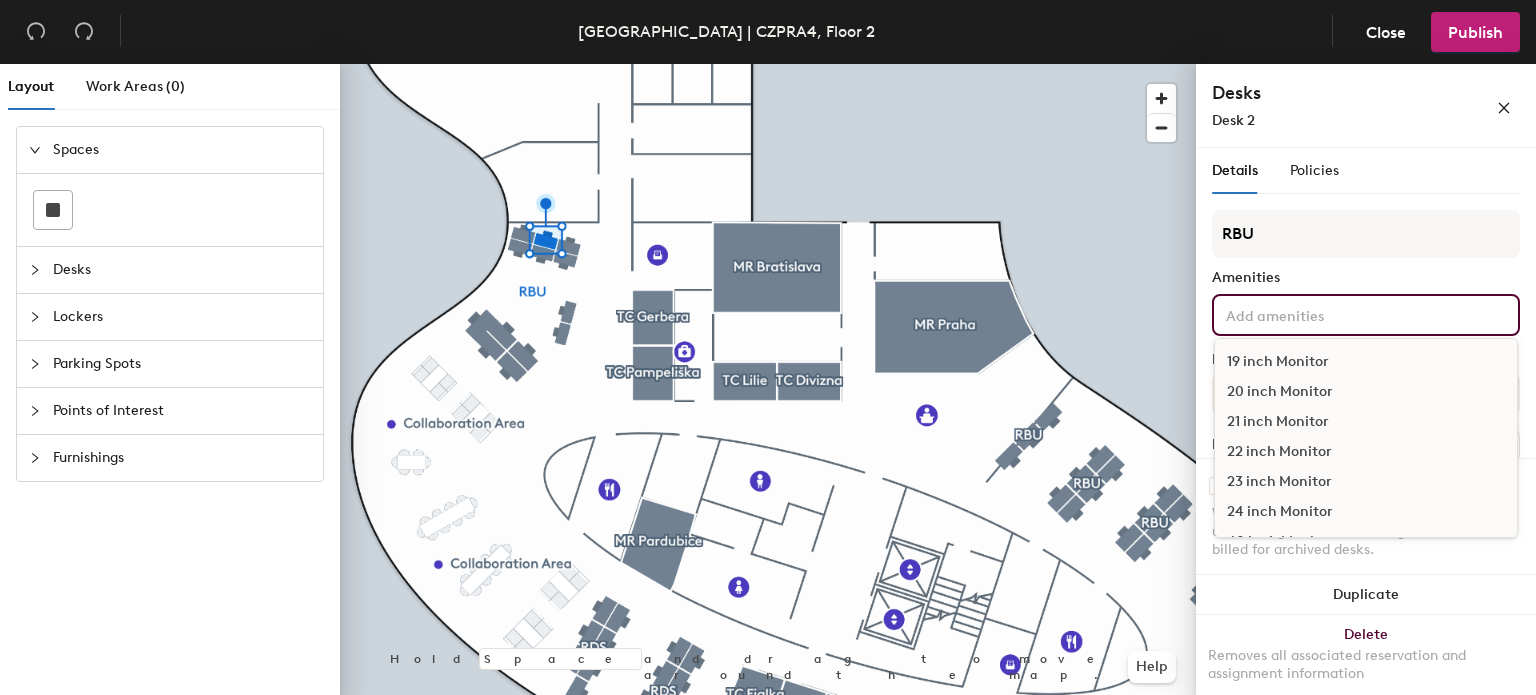 click on "22 inch Monitor" at bounding box center [1366, 452] 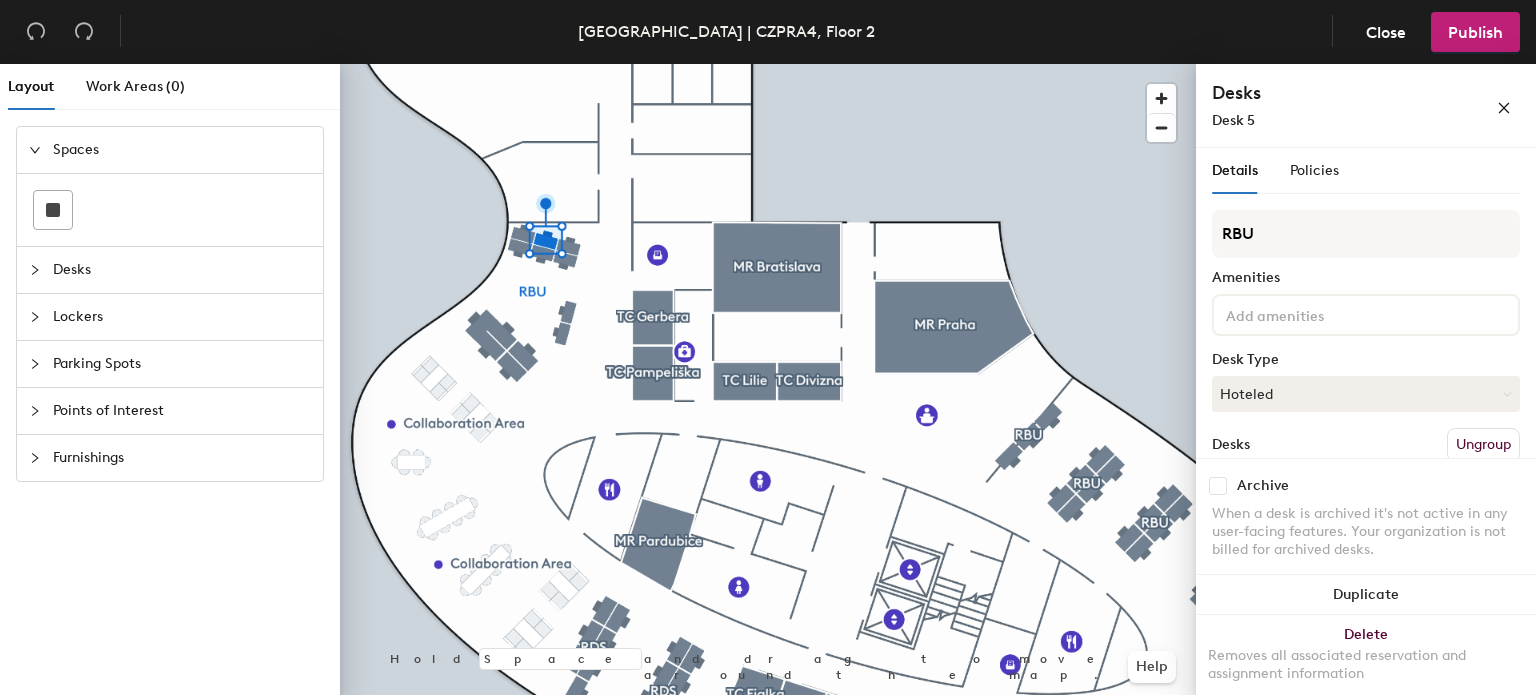 click at bounding box center (1366, 315) 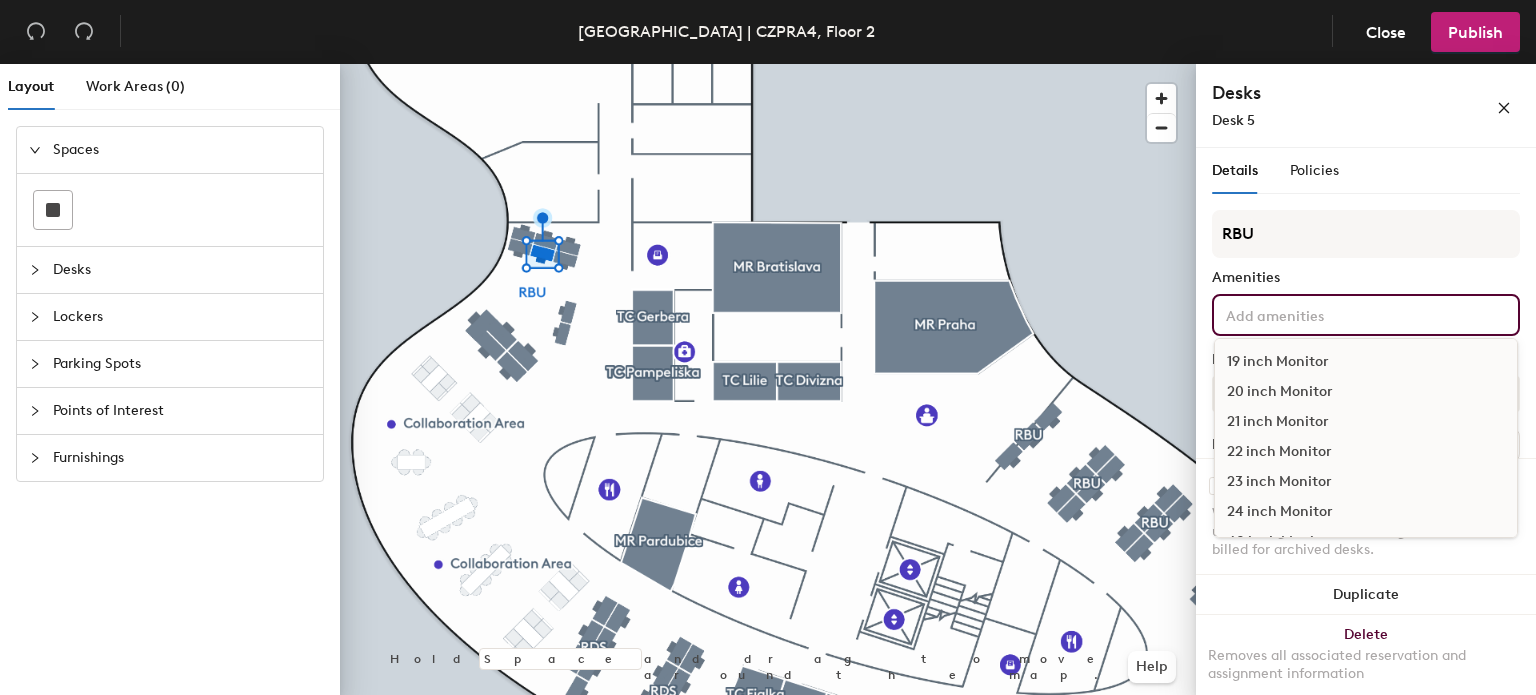 click on "22 inch Monitor" at bounding box center (1366, 452) 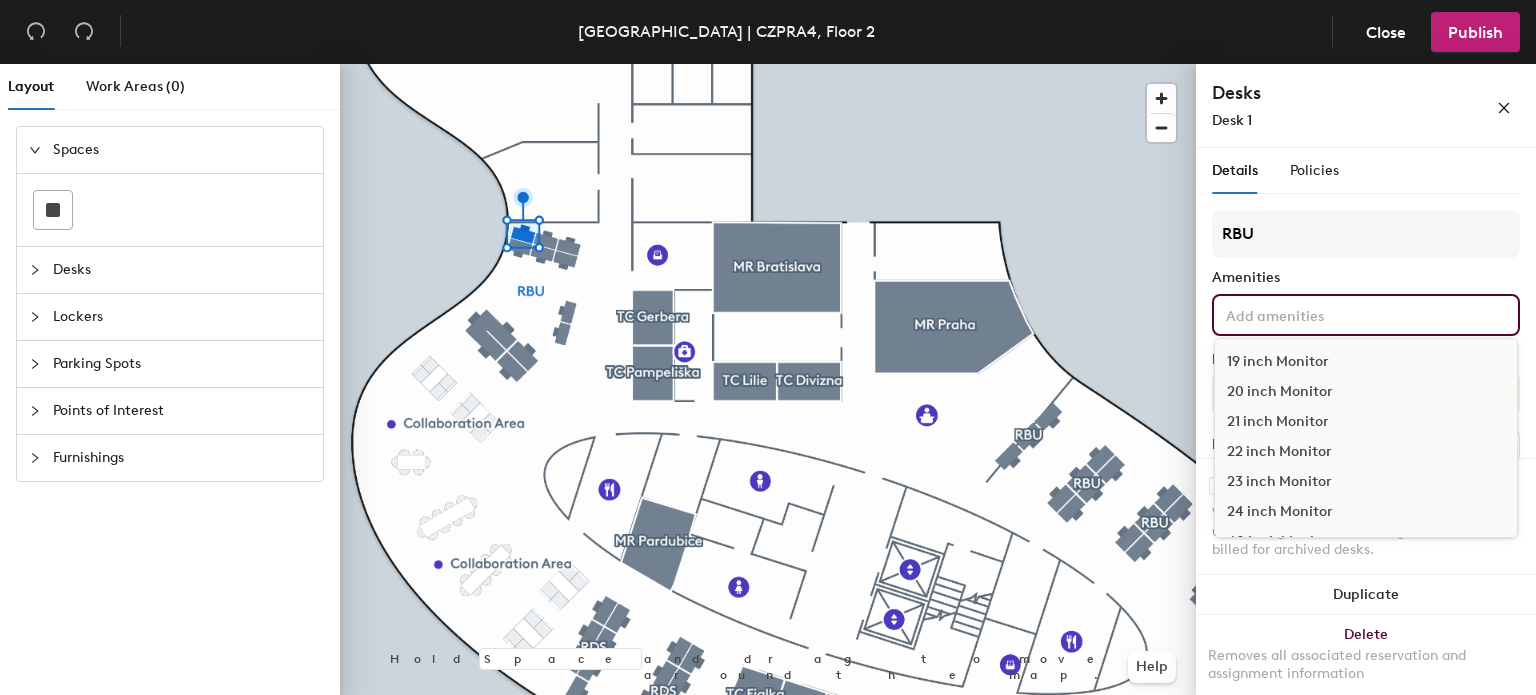 click on "19 inch Monitor 20 inch Monitor 21 inch Monitor 22 inch Monitor 23 inch Monitor 24 inch Monitor 40 inch Monitor 50 inch Monitor 55 inch Monitor 65 inch Monitor 75 inch Monitor Adaptor Adjustable Height Dell Dock Dell Docking Station (old style) Dell Docking Station with USB-C Dell PS Desk Divider Desk Separator Display Port Dual Display DVI HDMI Keyboard Keyboard Laptop Stand Lenovo Dock Lenovo Docking Station (old style) Lenovo Docking Station with USB-C Lenovo PS Monitor Mouse Mouse Phone Single Monitor (old style) Solstice Pod Standing Desk Twin Monitor (old style) Universal Dock Universal USB-C Monitor USB-C Dock VGA Wired LAN" at bounding box center (1366, 315) 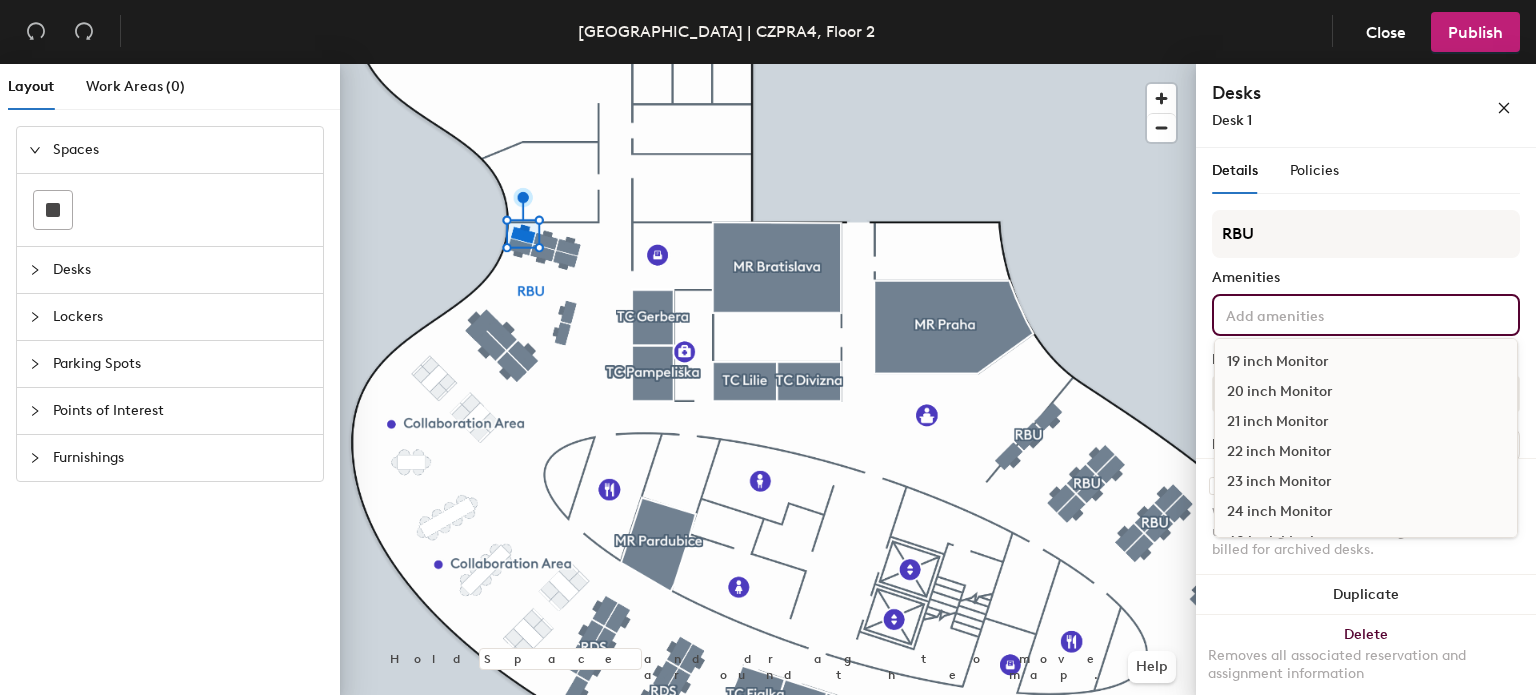 click on "22 inch Monitor" at bounding box center [1366, 452] 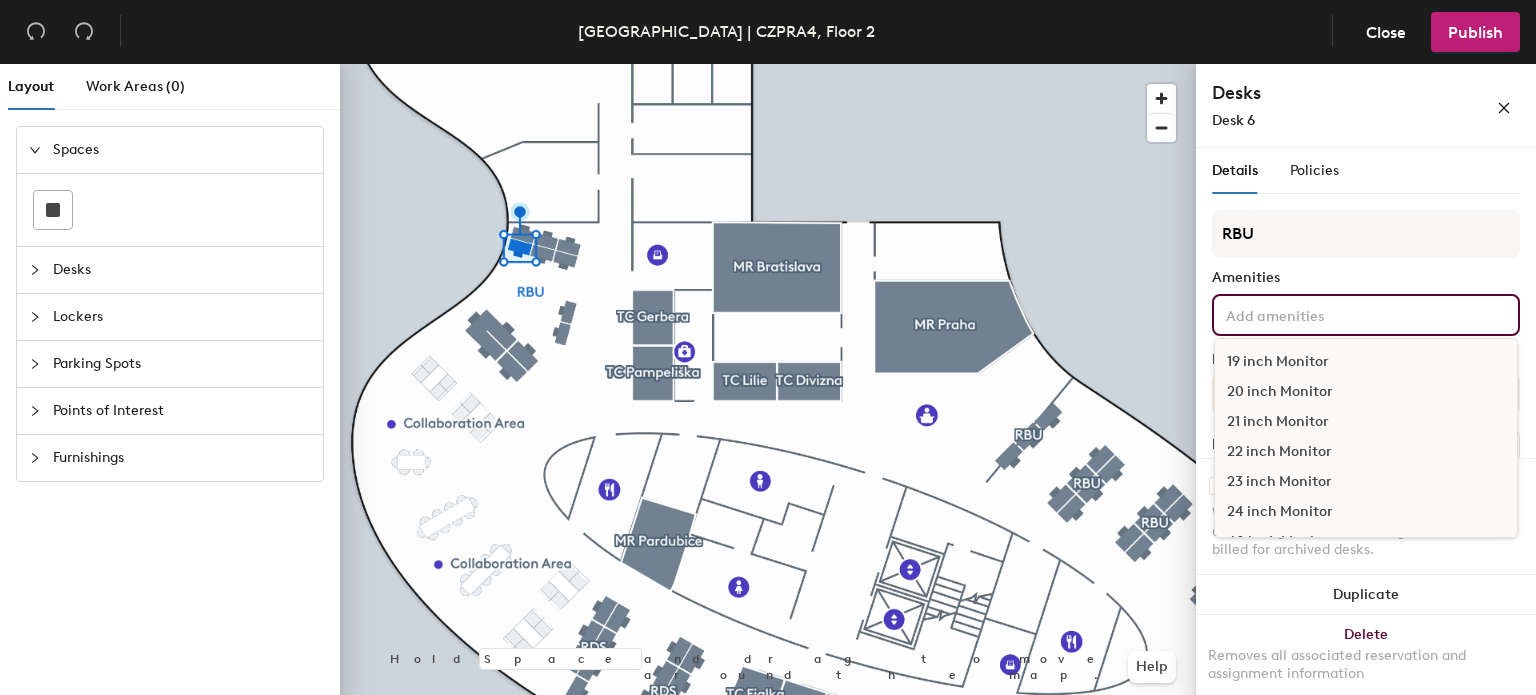 click at bounding box center (1312, 314) 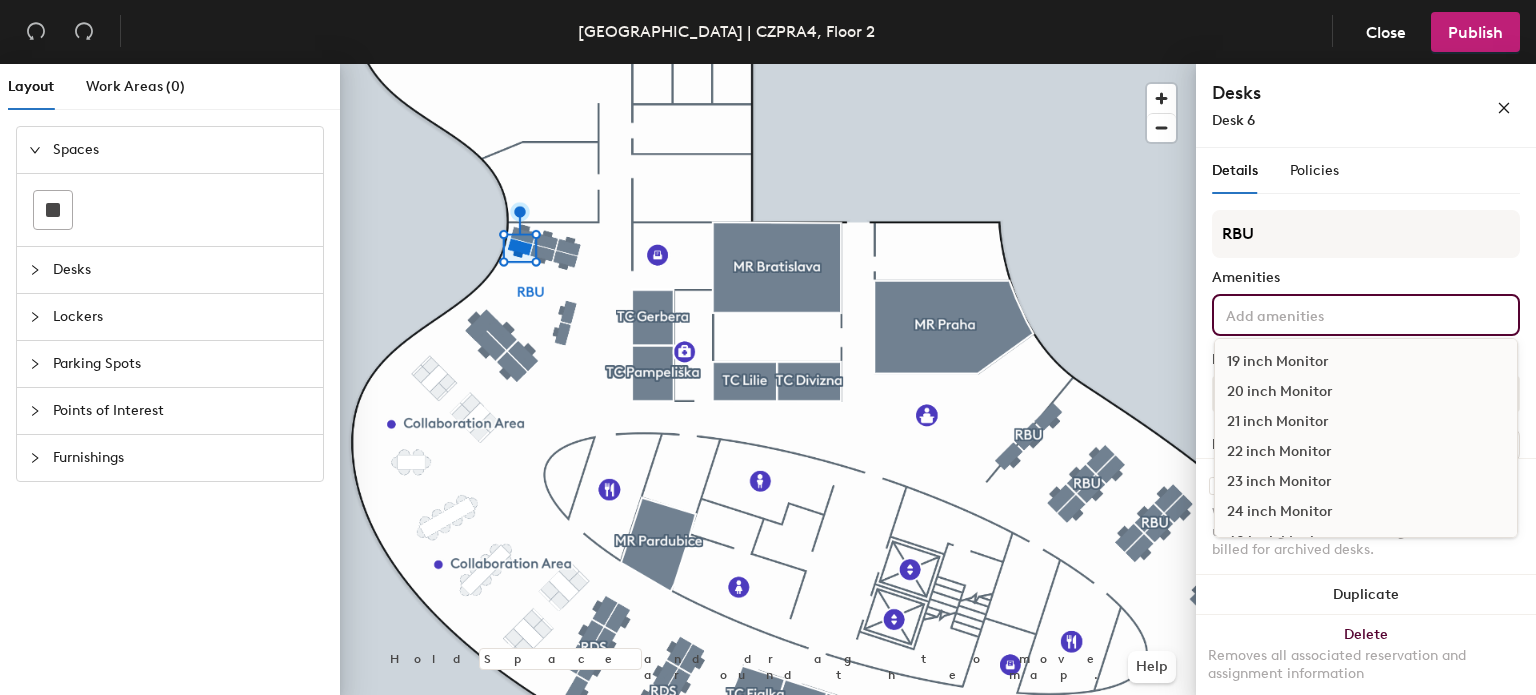 click on "22 inch Monitor" at bounding box center [1366, 452] 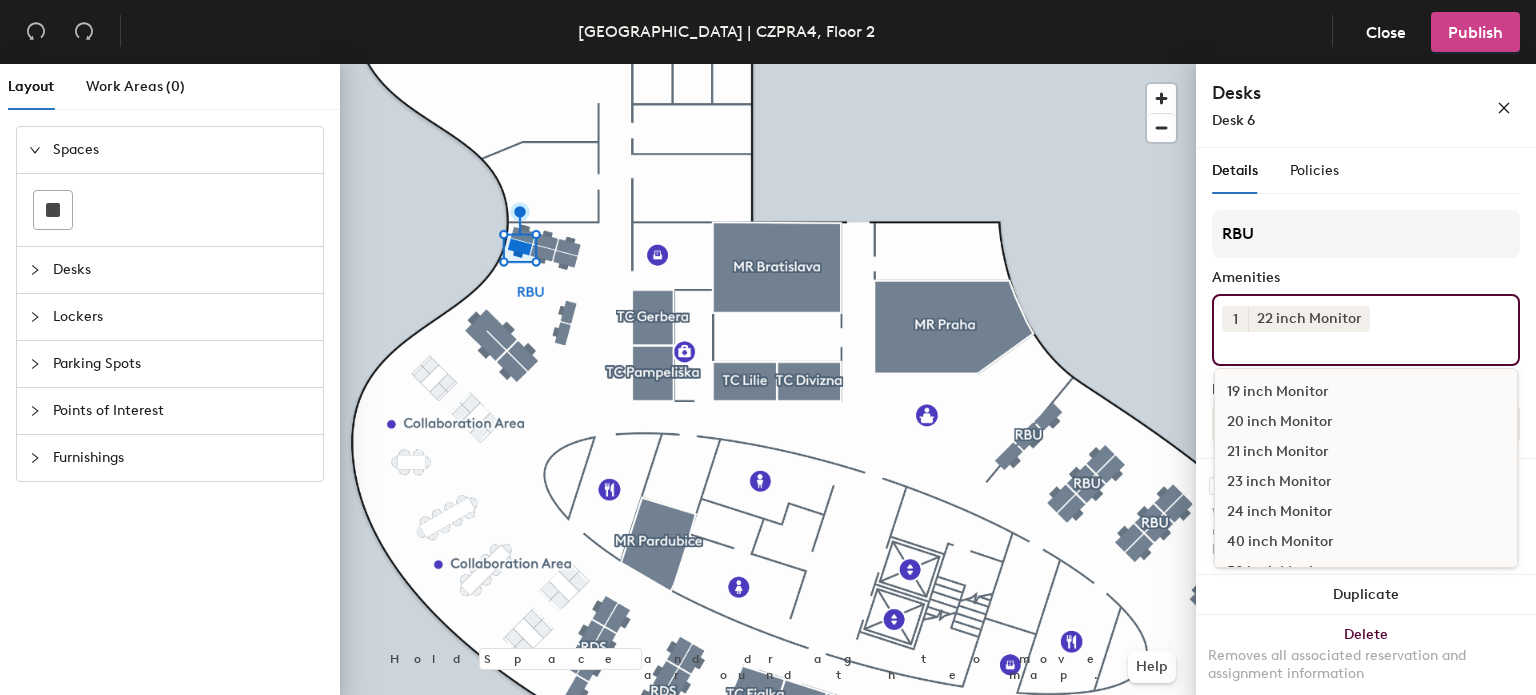click on "Publish" 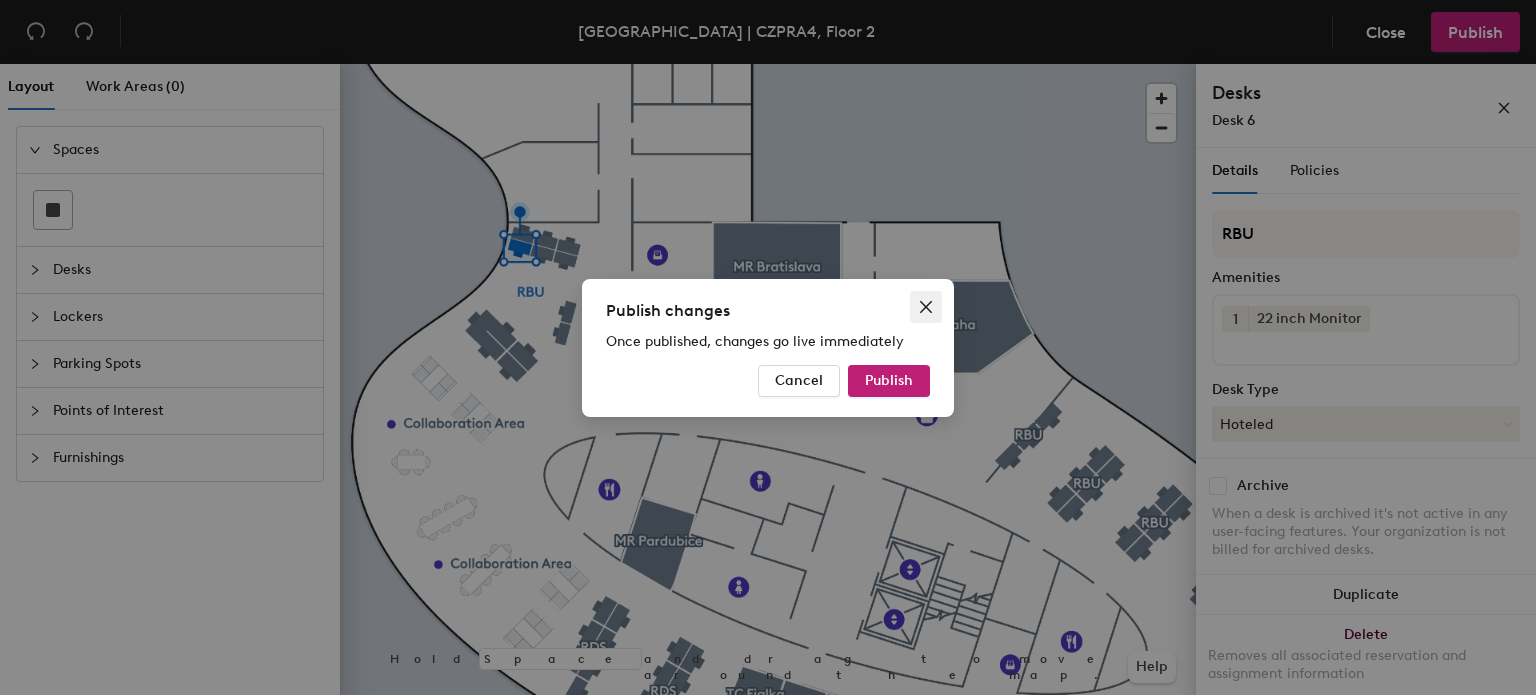 click 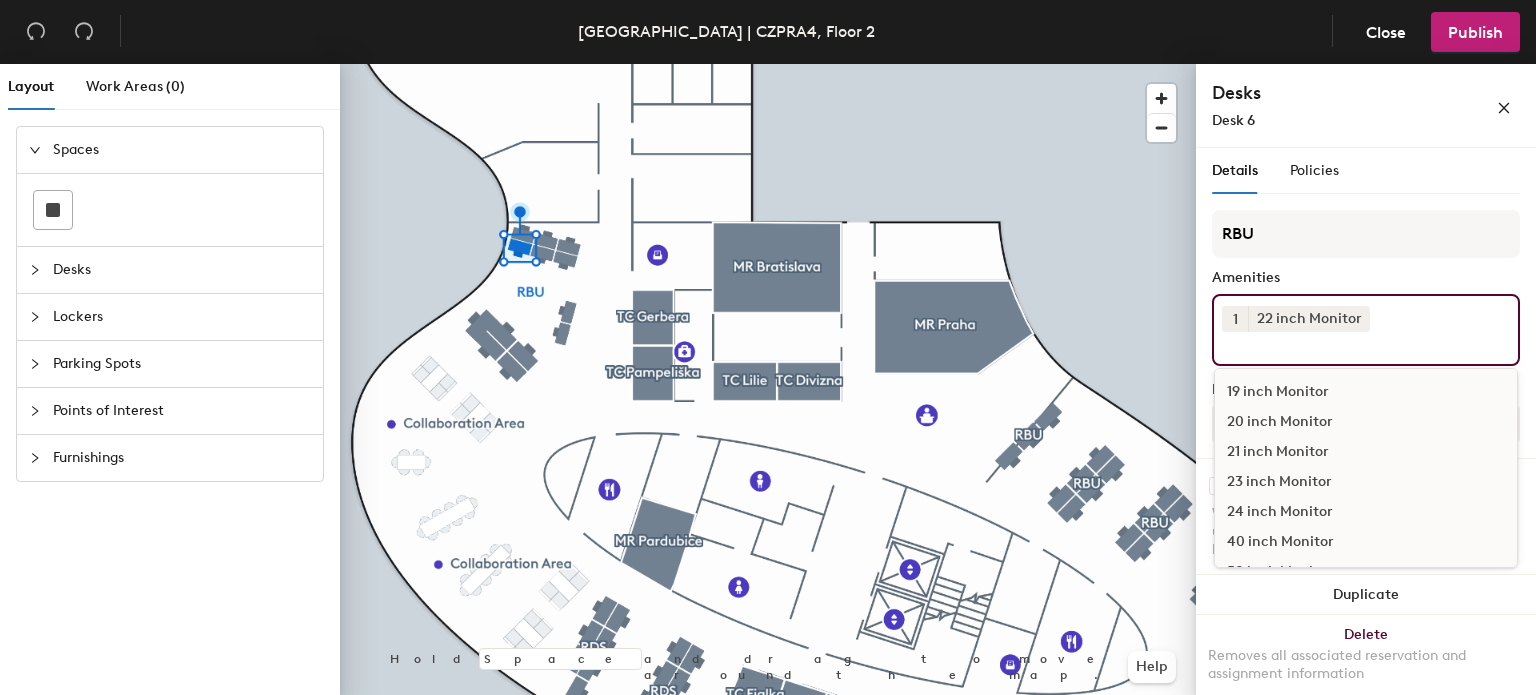 click on "1 22 inch Monitor 19 inch Monitor 20 inch Monitor 21 inch Monitor 23 inch Monitor 24 inch Monitor 40 inch Monitor 50 inch Monitor 55 inch Monitor 65 inch Monitor 75 inch Monitor Adaptor Adjustable Height Dell Dock Dell Docking Station (old style) Dell Docking Station with USB-C Dell PS Desk Divider Desk Separator Display Port Dual Display DVI HDMI Keyboard Keyboard Laptop Stand Lenovo Dock Lenovo Docking Station (old style) Lenovo Docking Station with USB-C Lenovo PS Monitor Mouse Mouse Phone Single Monitor (old style) Solstice Pod Standing Desk Twin Monitor (old style) Universal Dock Universal USB-C Monitor USB-C Dock VGA Wired LAN" at bounding box center (1366, 330) 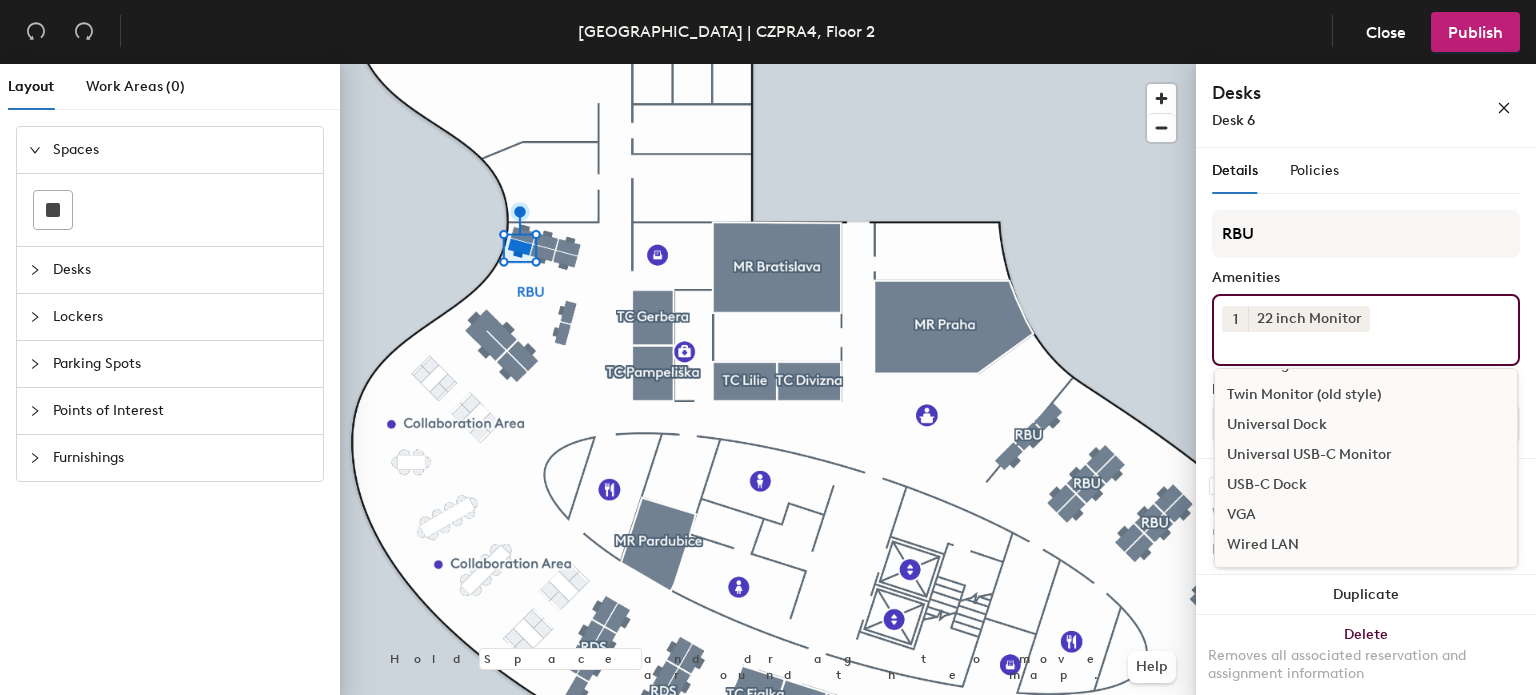 click on "USB-C Dock" at bounding box center (1366, 485) 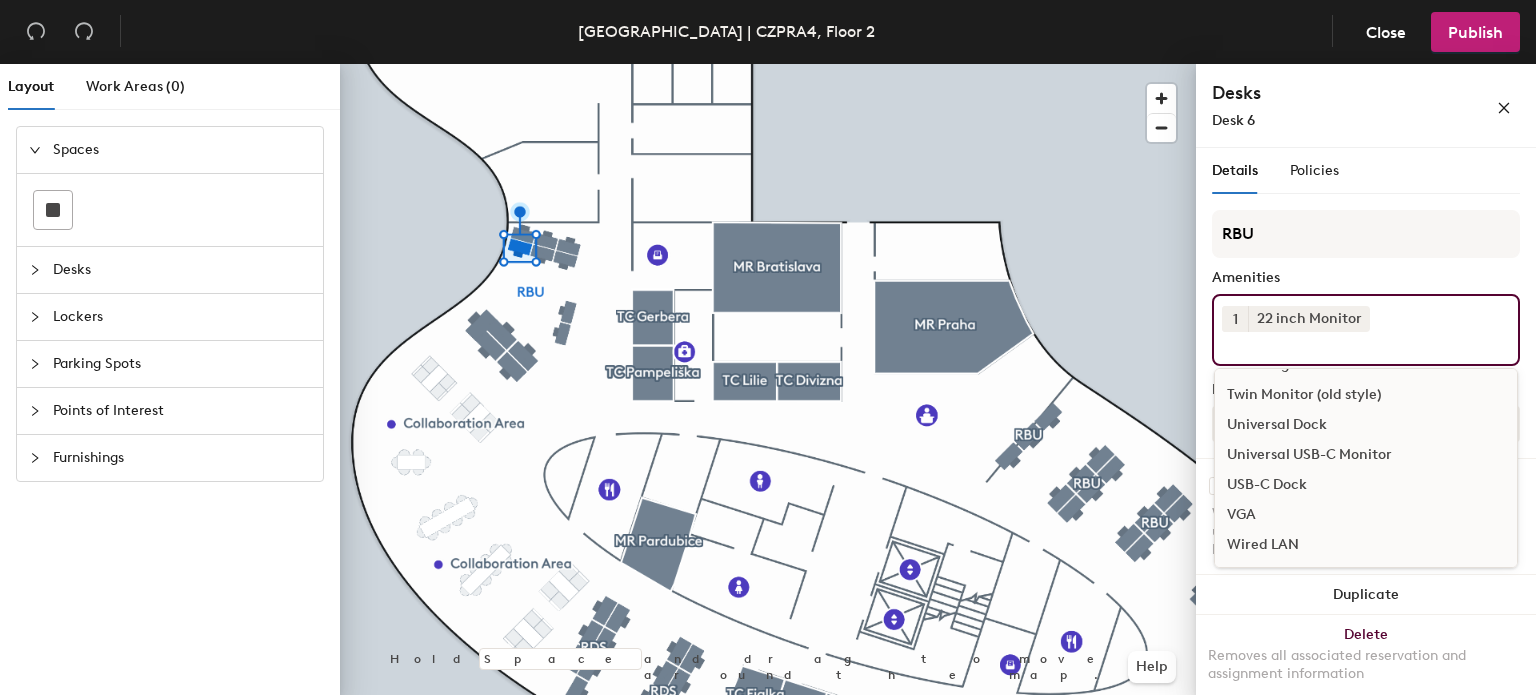 scroll, scrollTop: 1048, scrollLeft: 0, axis: vertical 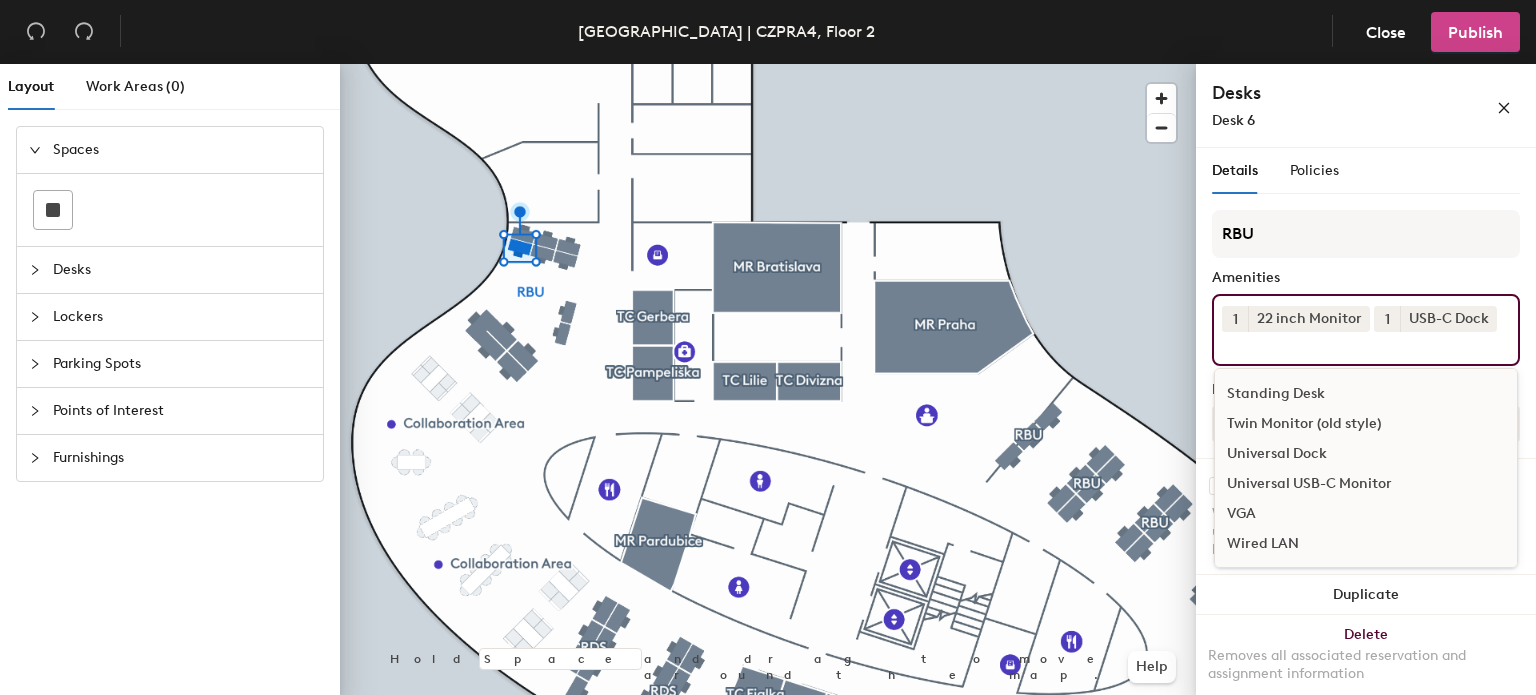 click on "Publish" 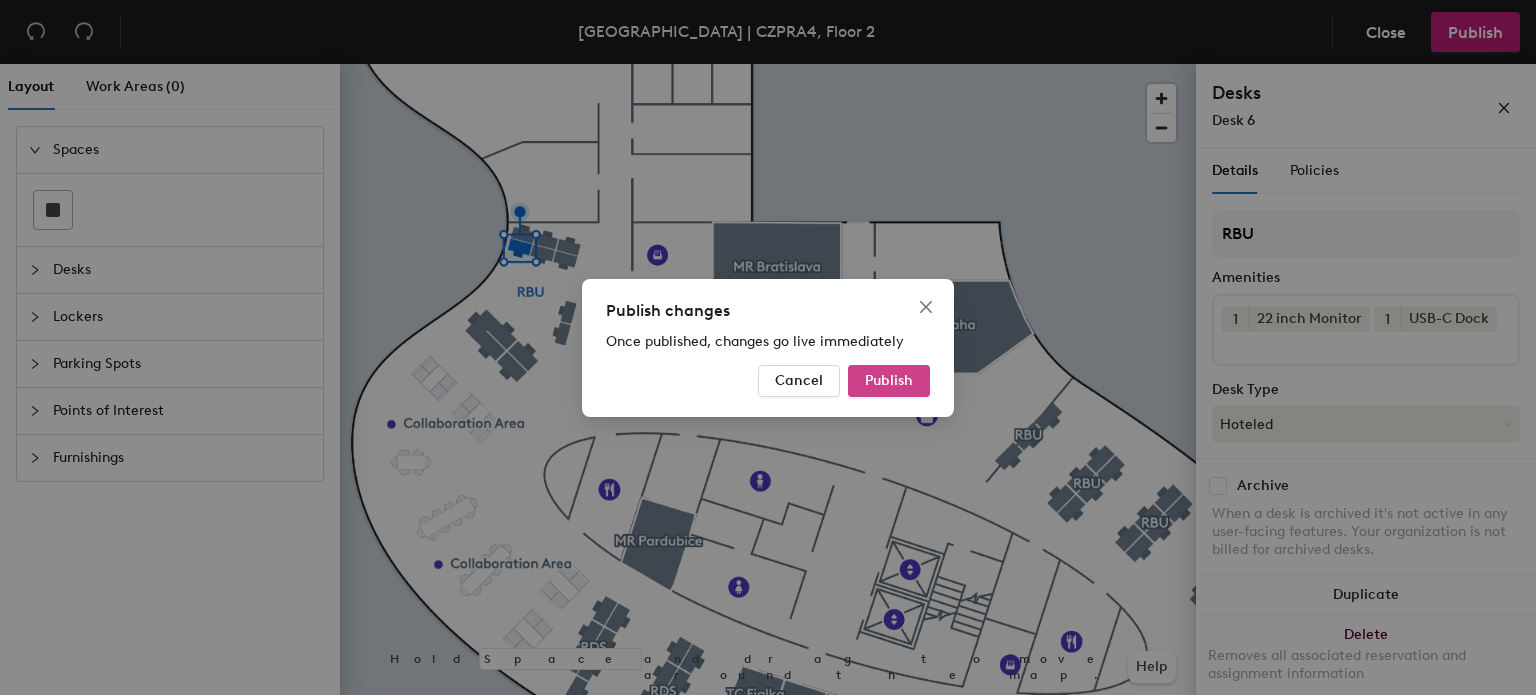 click on "Publish" at bounding box center [889, 380] 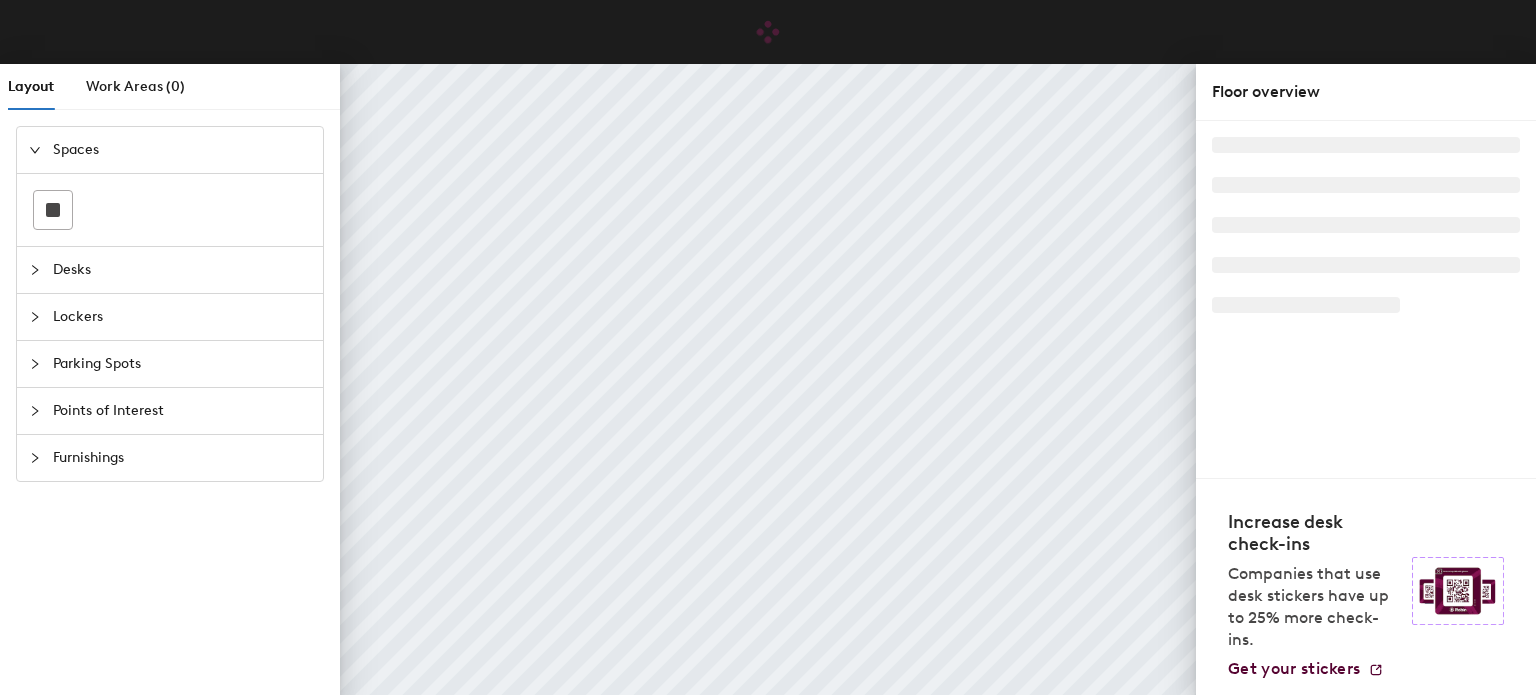 scroll, scrollTop: 0, scrollLeft: 0, axis: both 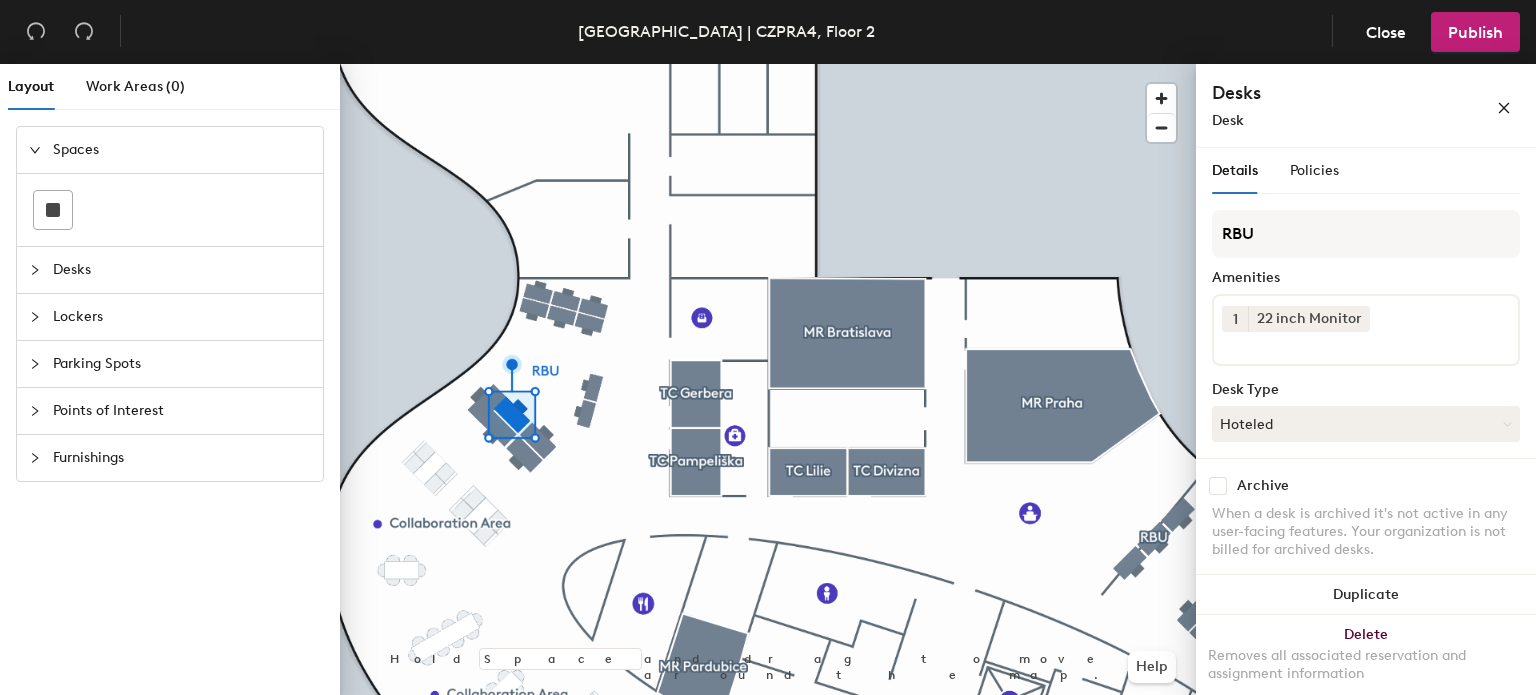 click on "1 22 inch Monitor" at bounding box center (1366, 330) 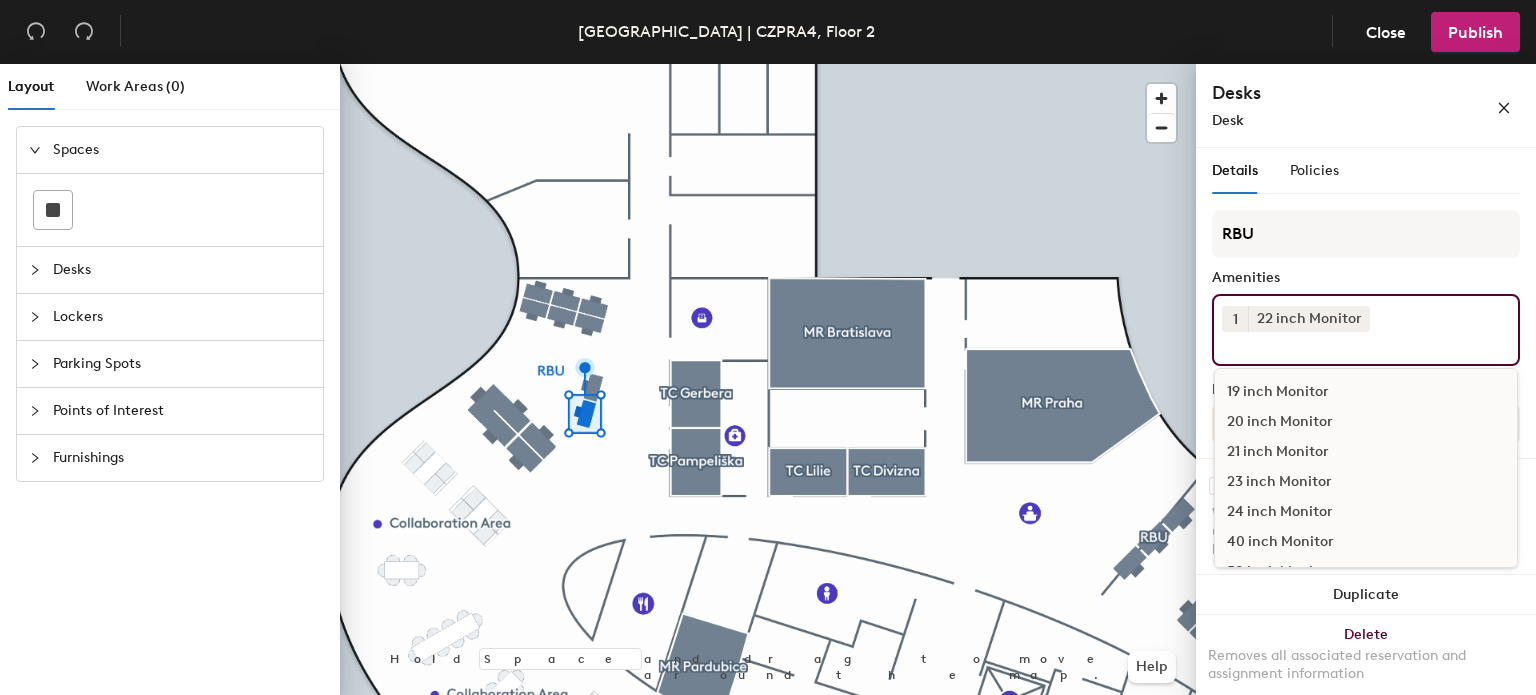 type on "d" 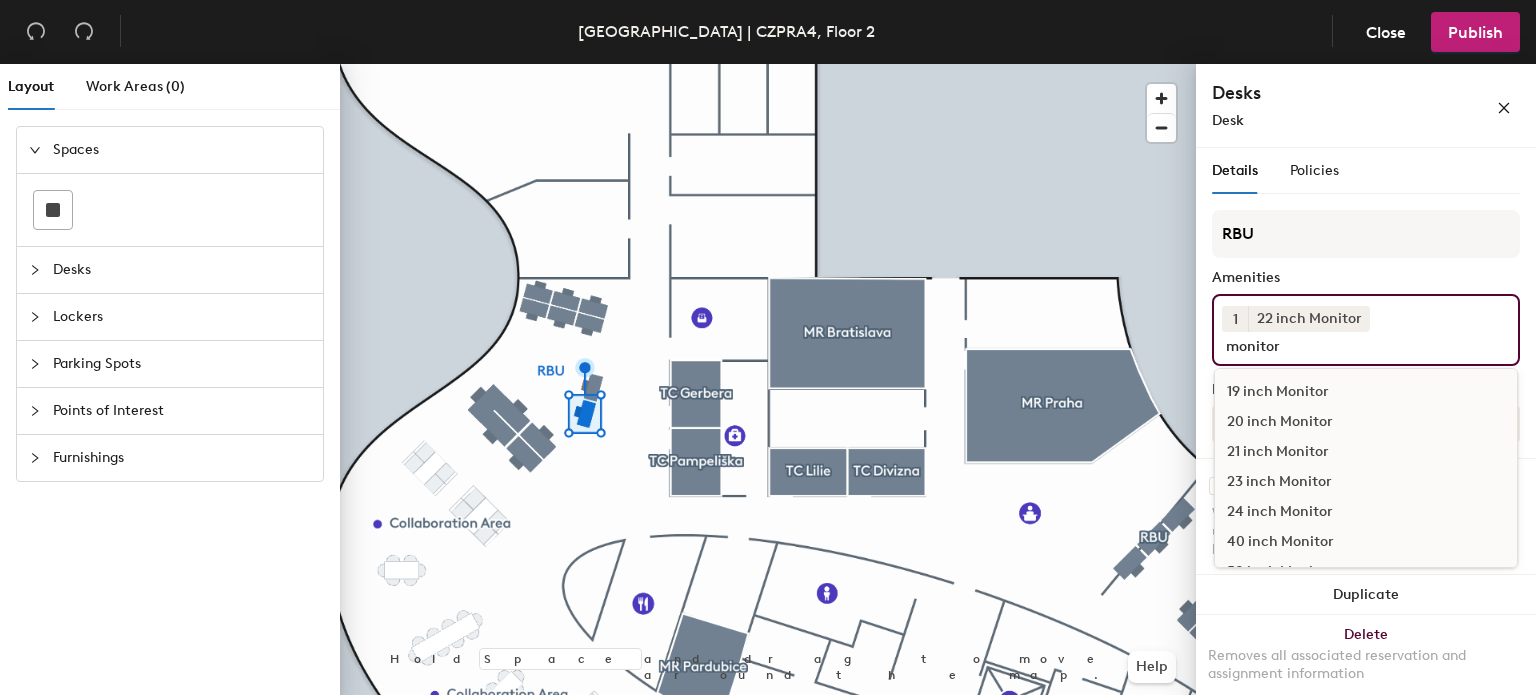 type on "monitor" 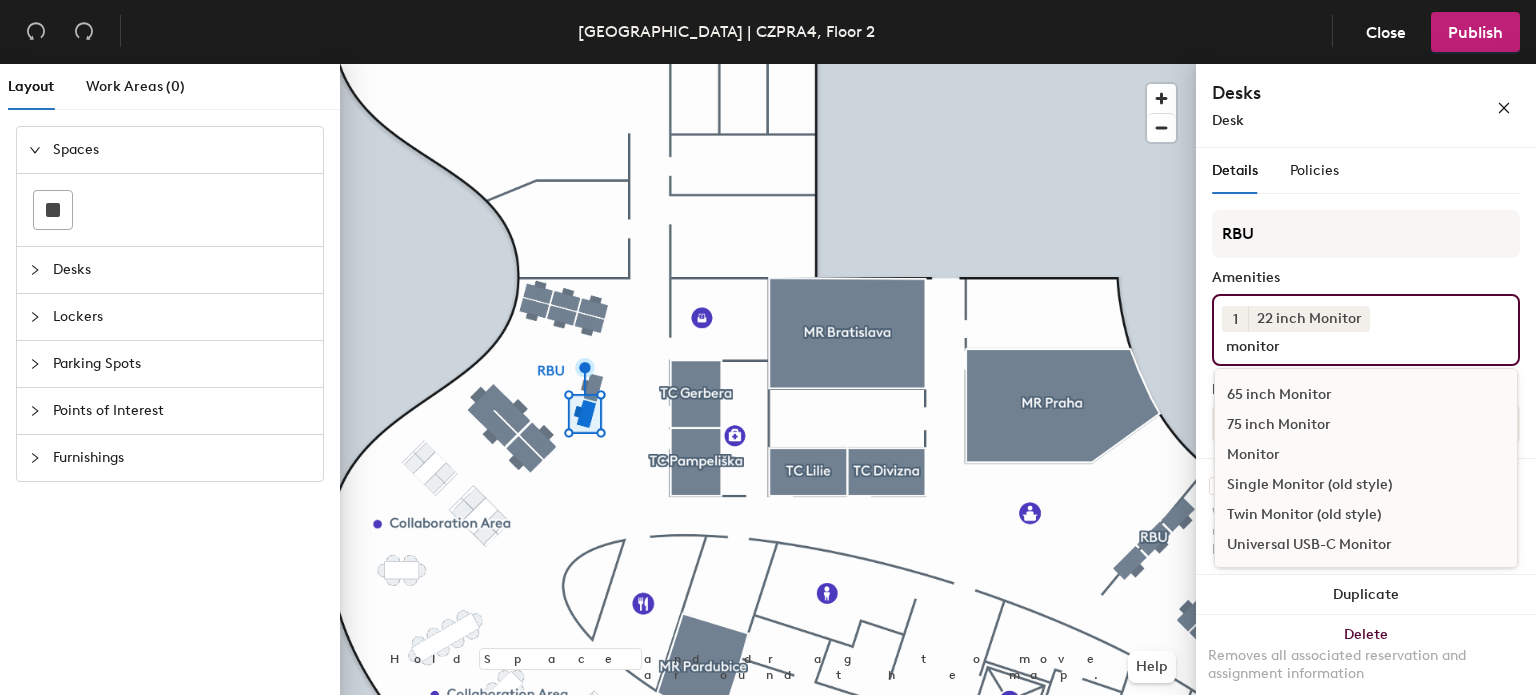 click on "Monitor" at bounding box center (1366, 455) 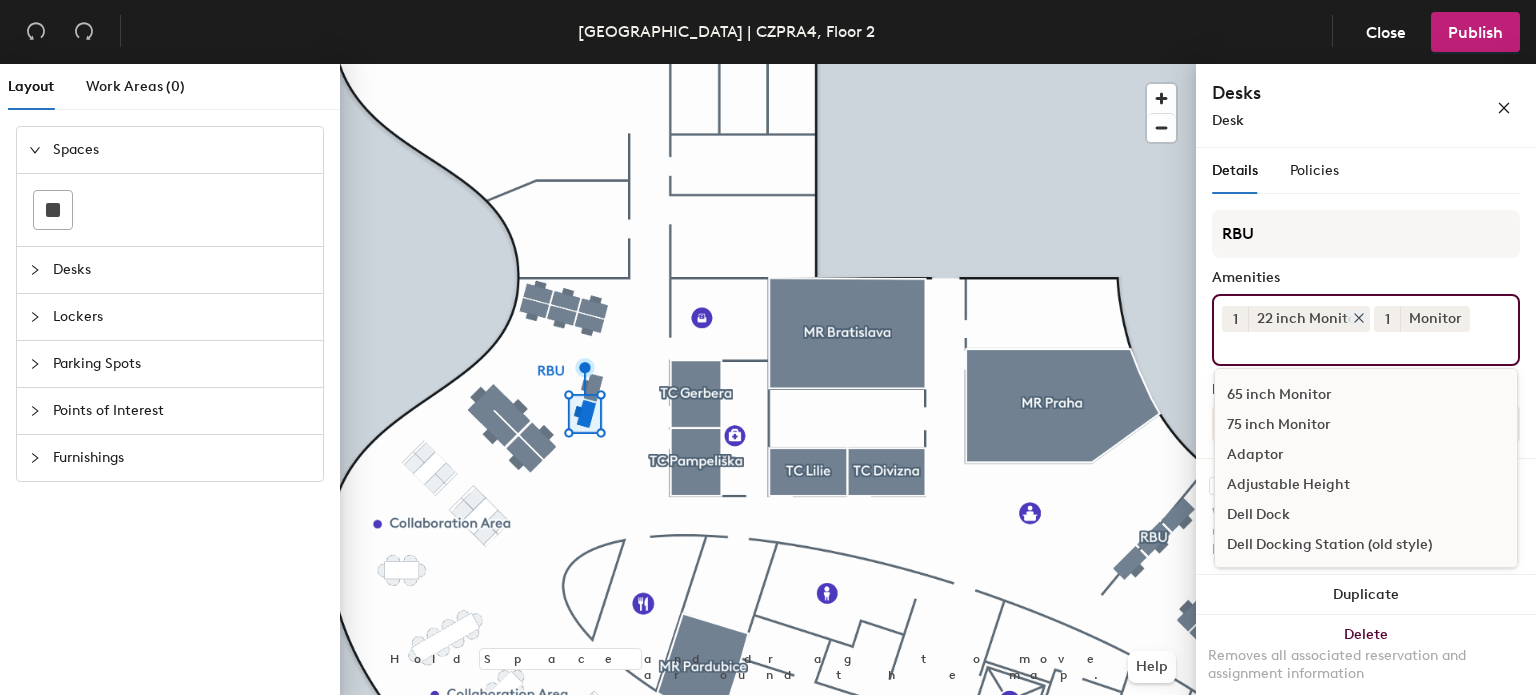 click 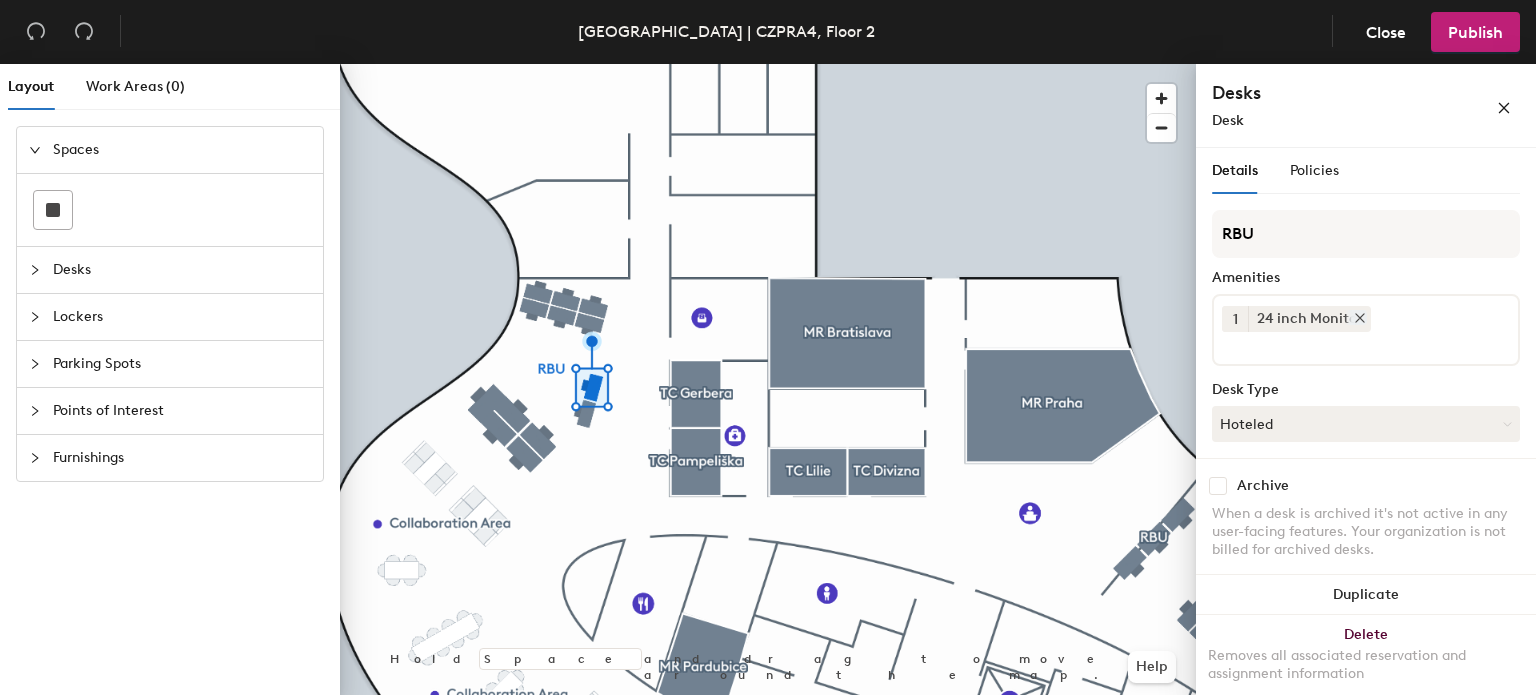 click 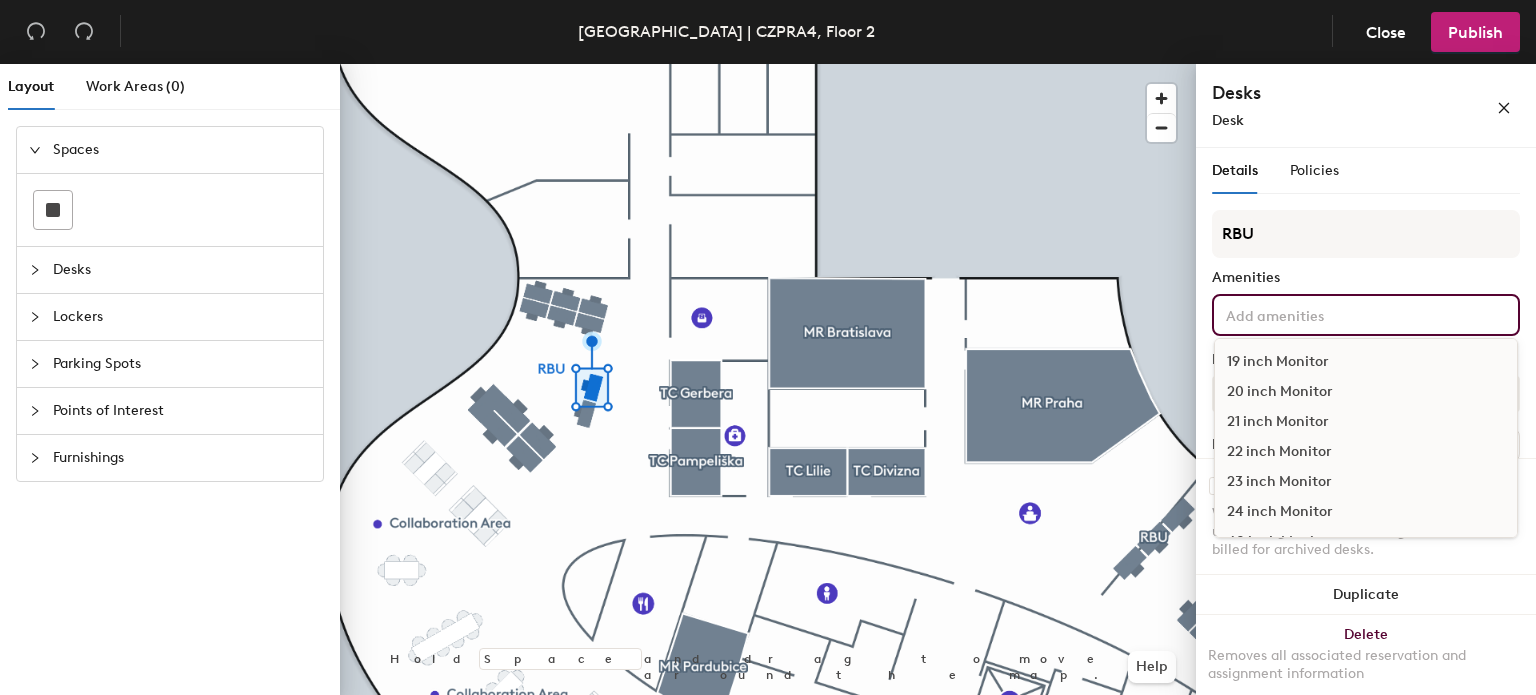 click at bounding box center (1312, 314) 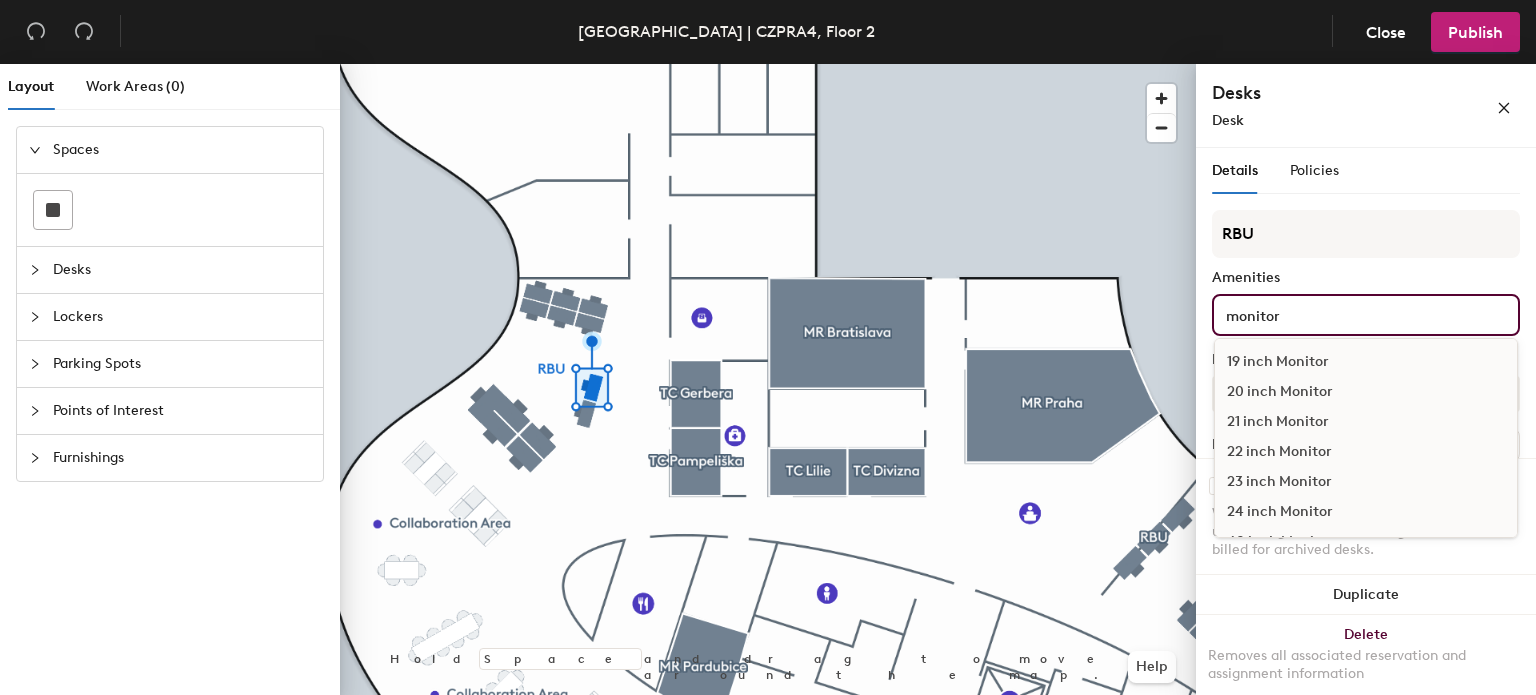 type on "monitor" 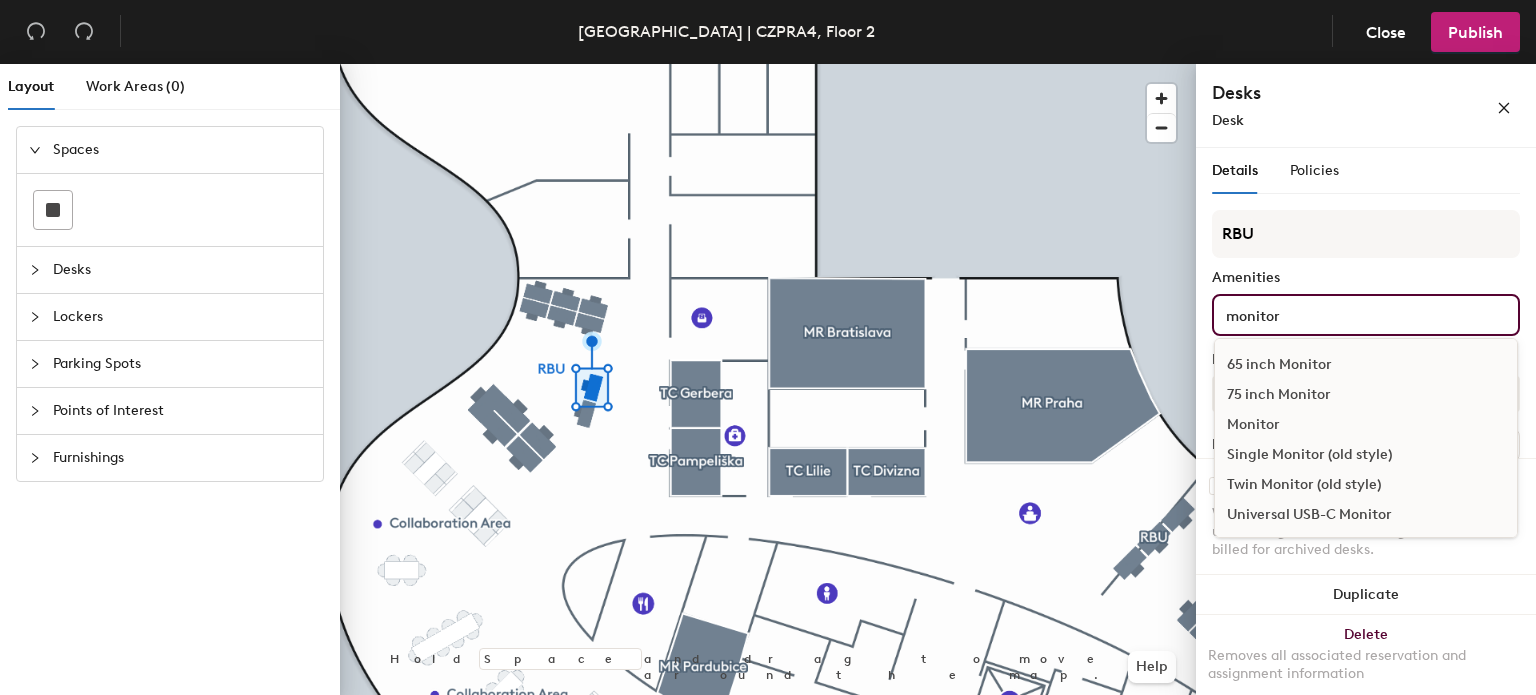 click on "Monitor" at bounding box center (1366, 425) 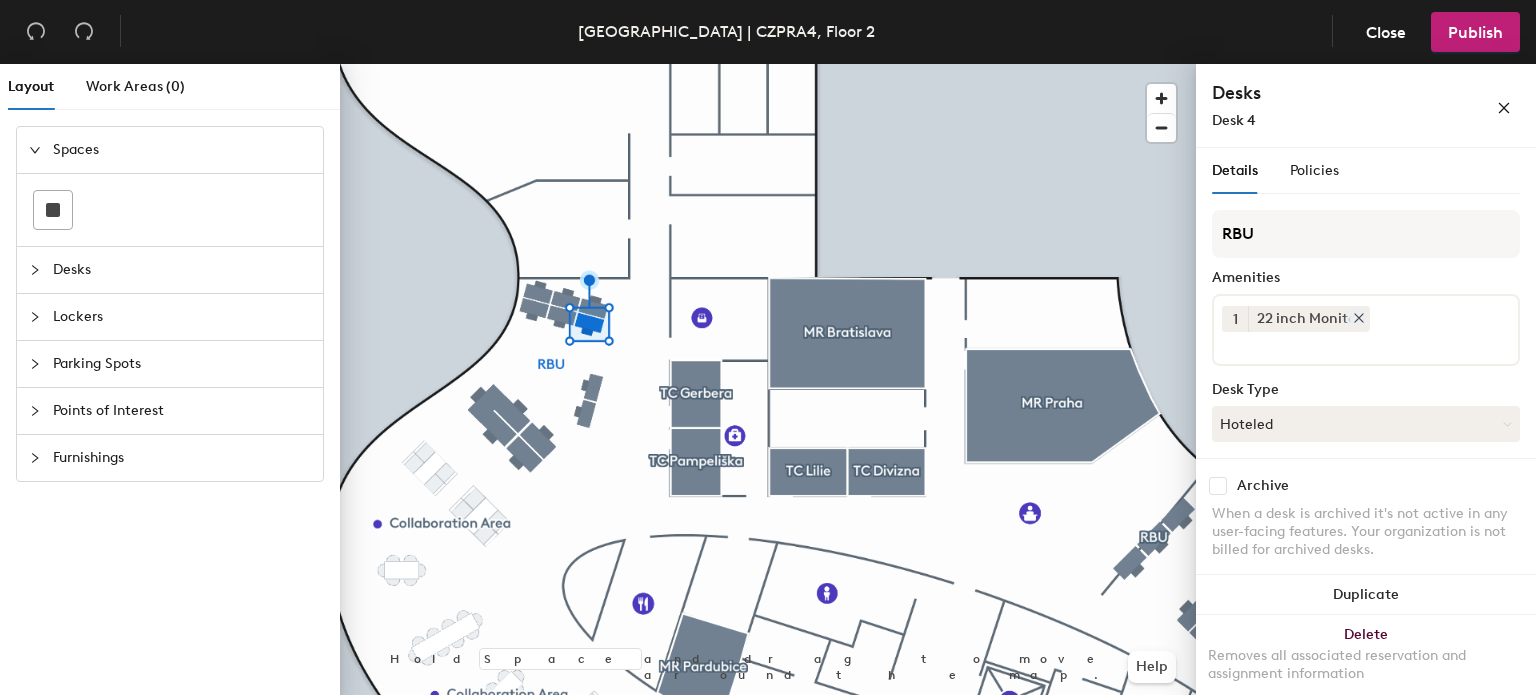 click 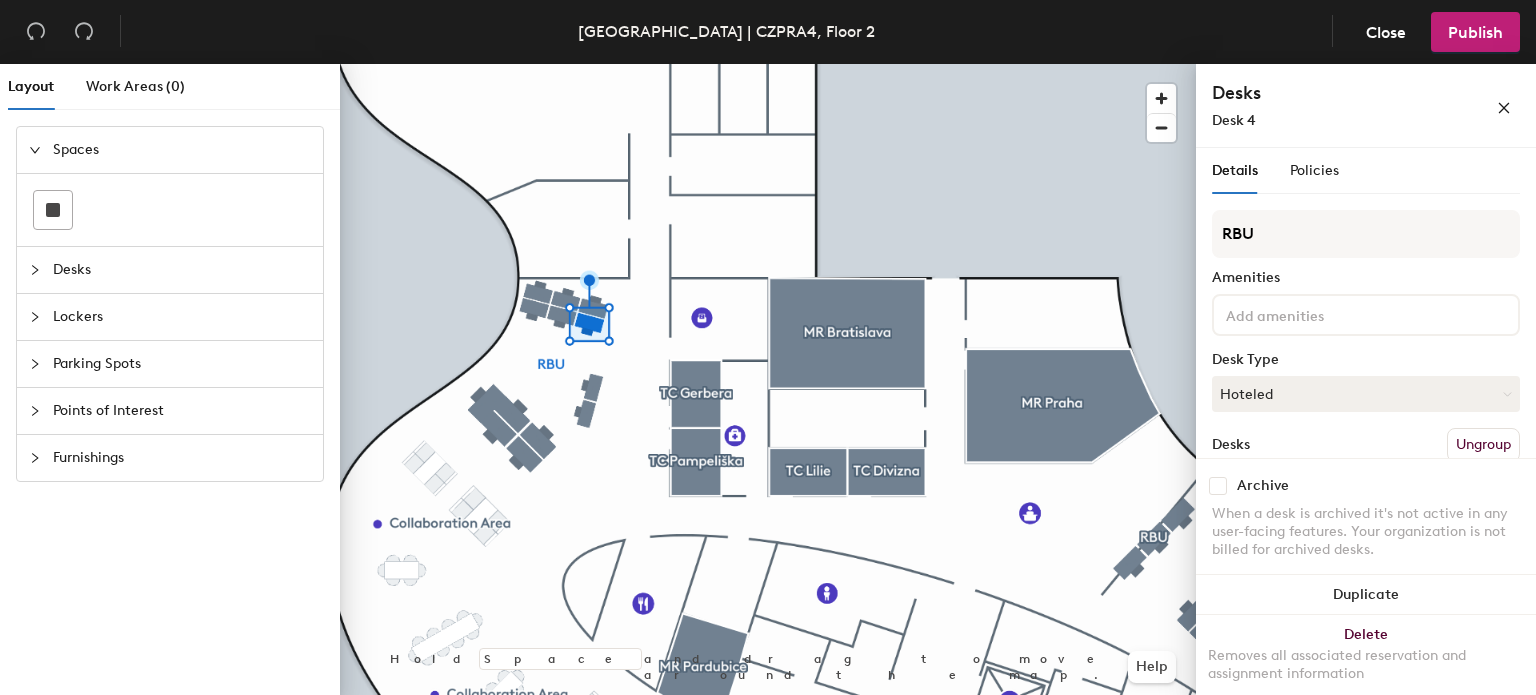 click at bounding box center (1312, 314) 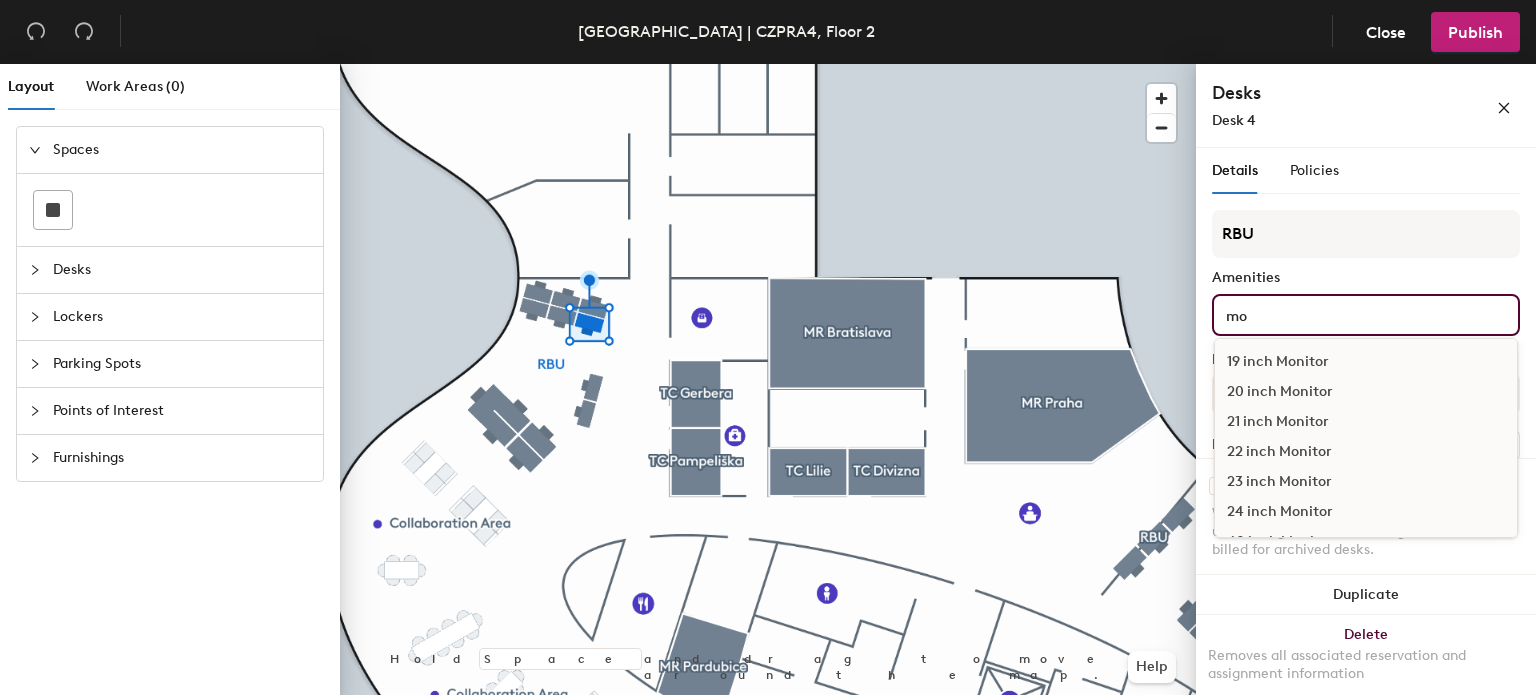 type on "mo" 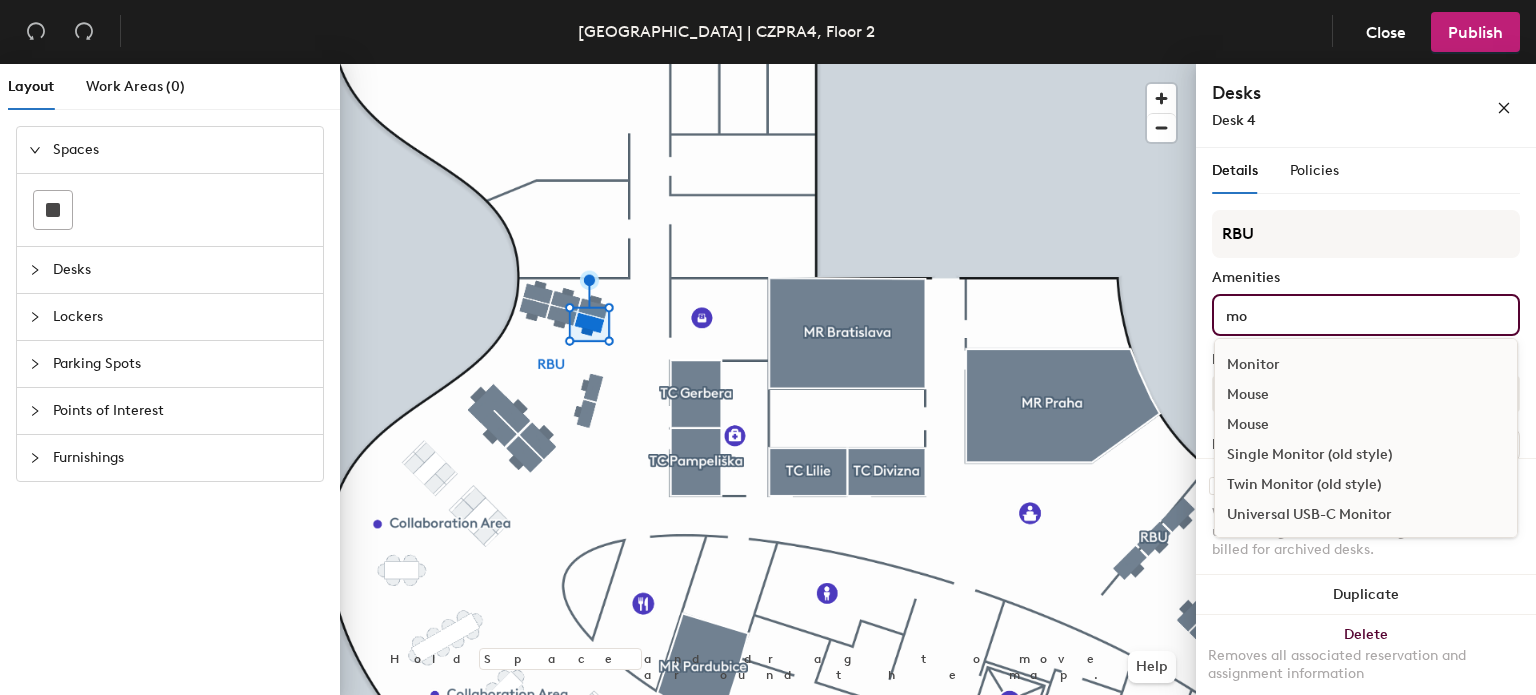 click on "Monitor" at bounding box center (1366, 365) 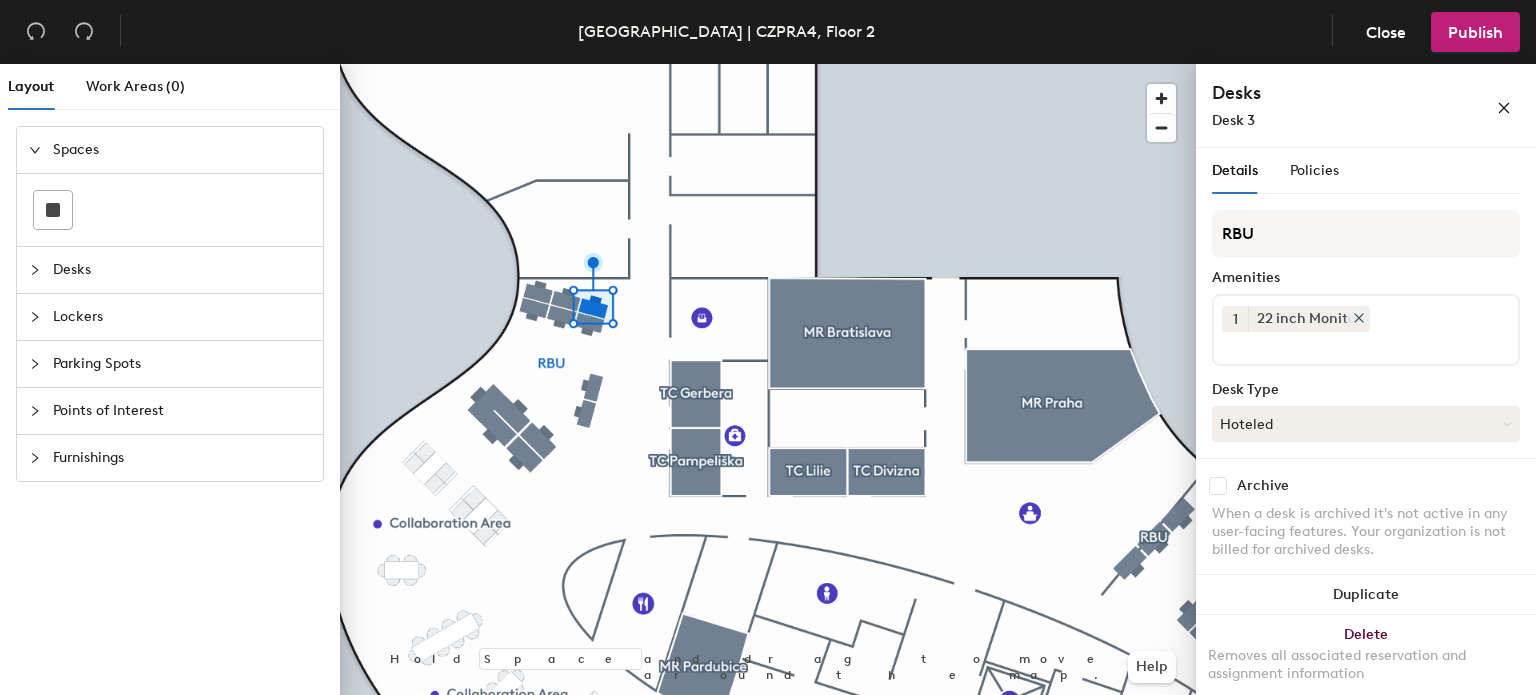 click 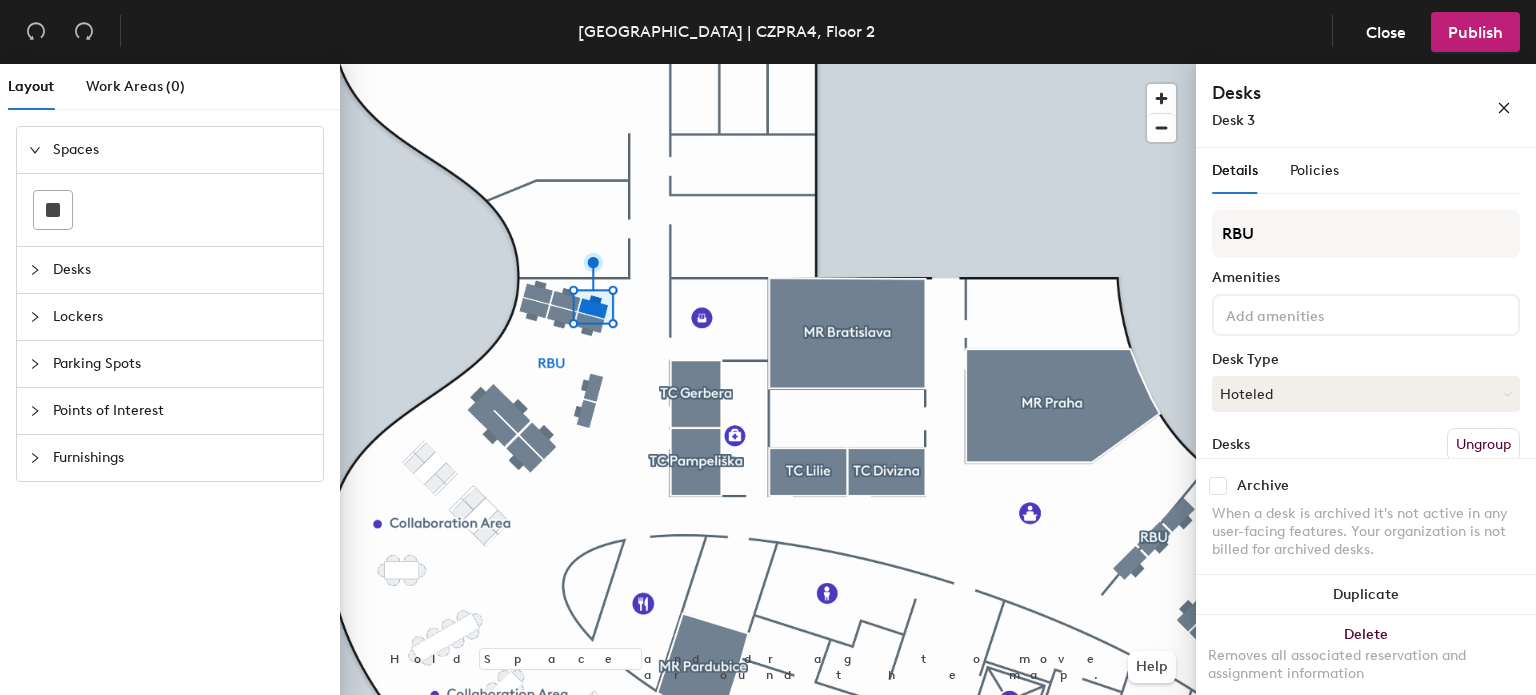 click at bounding box center [1312, 314] 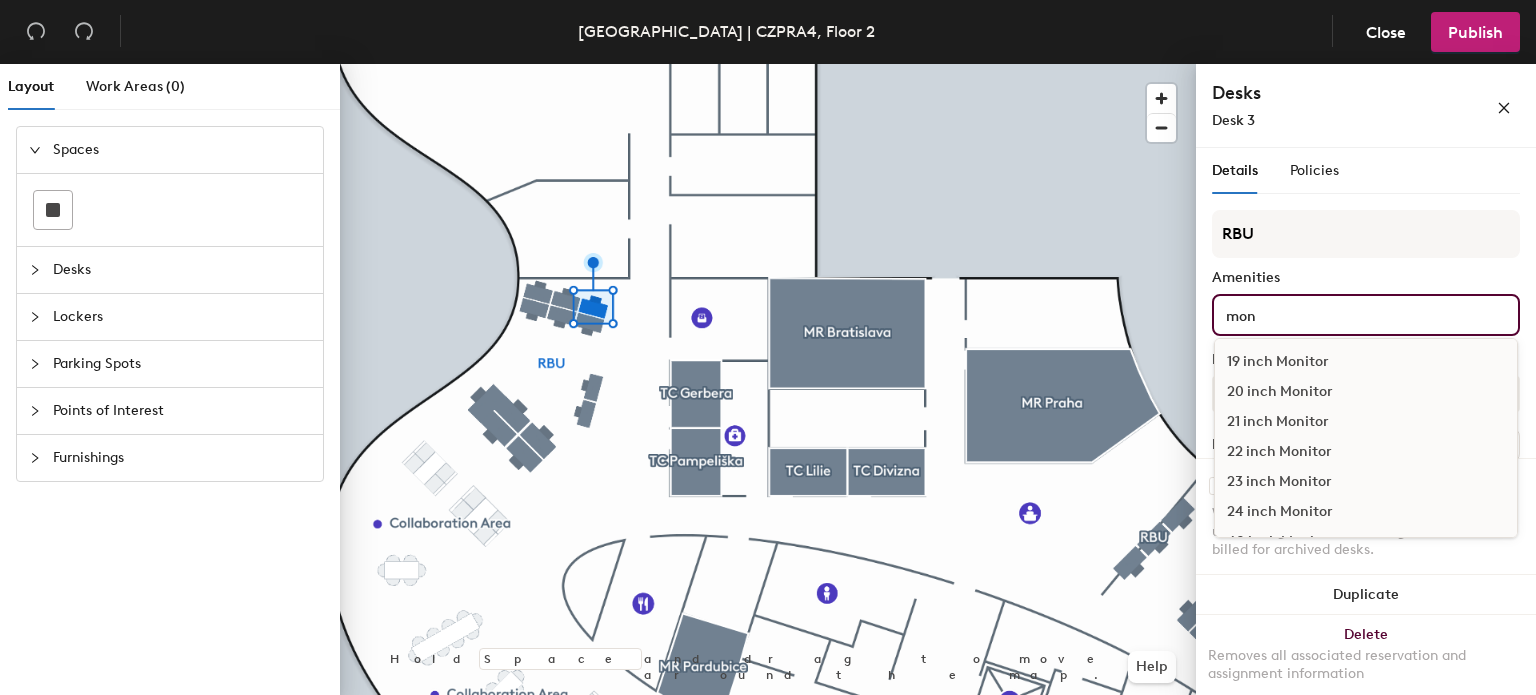 type on "mon" 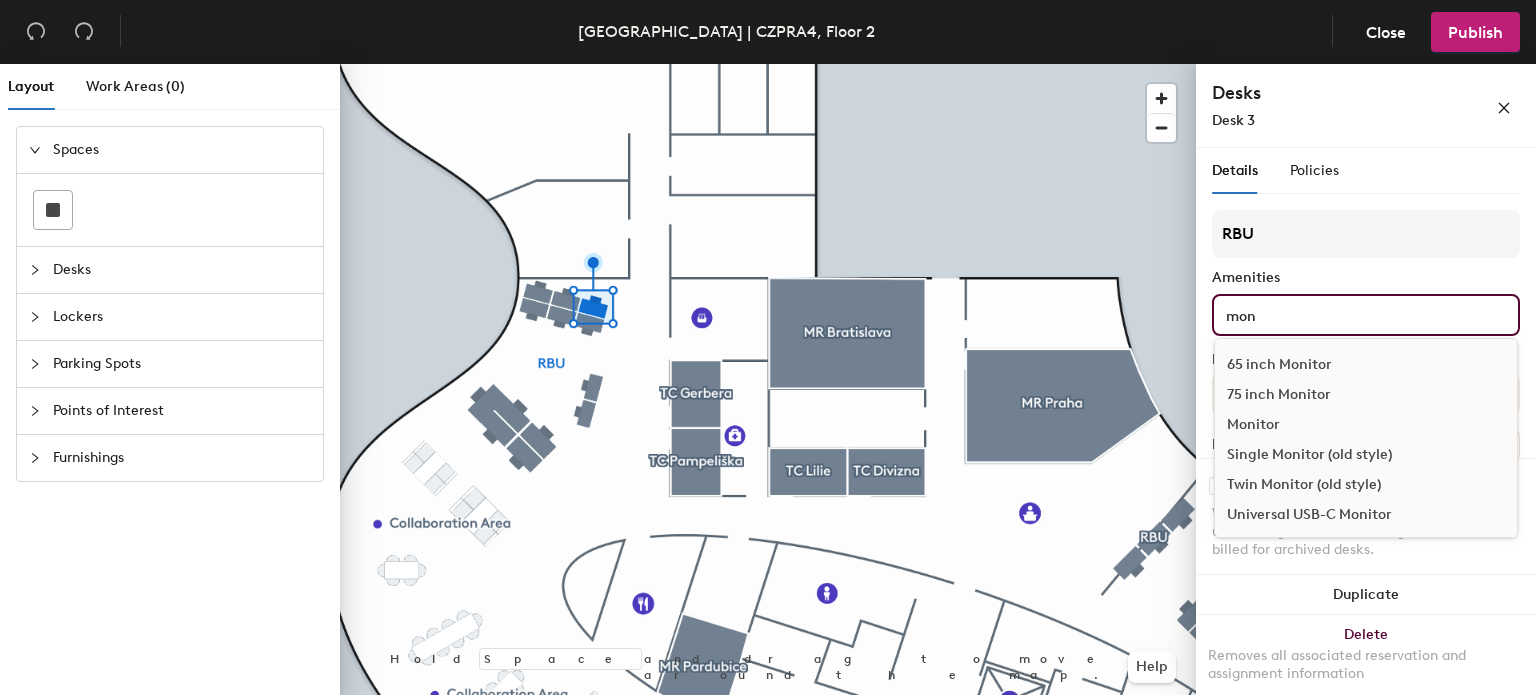 click on "Monitor" at bounding box center (1366, 425) 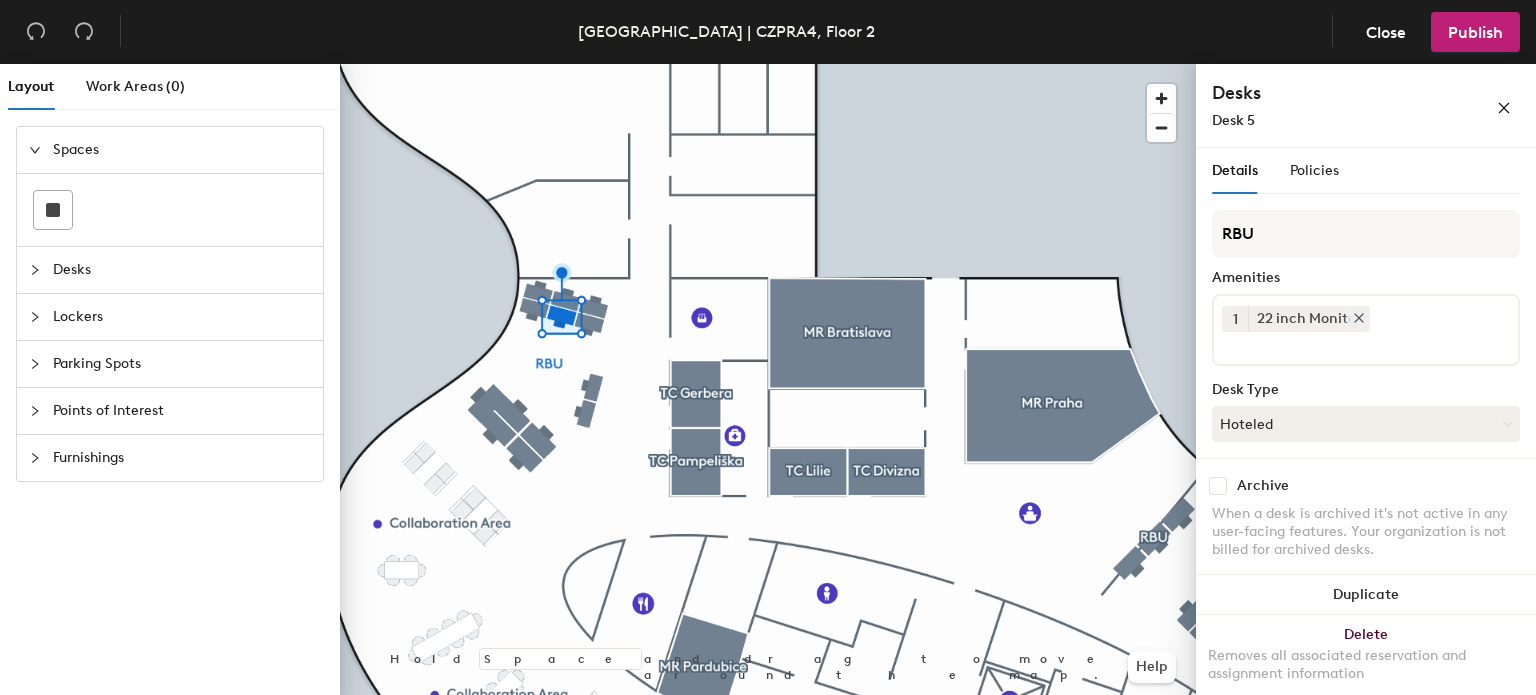 click 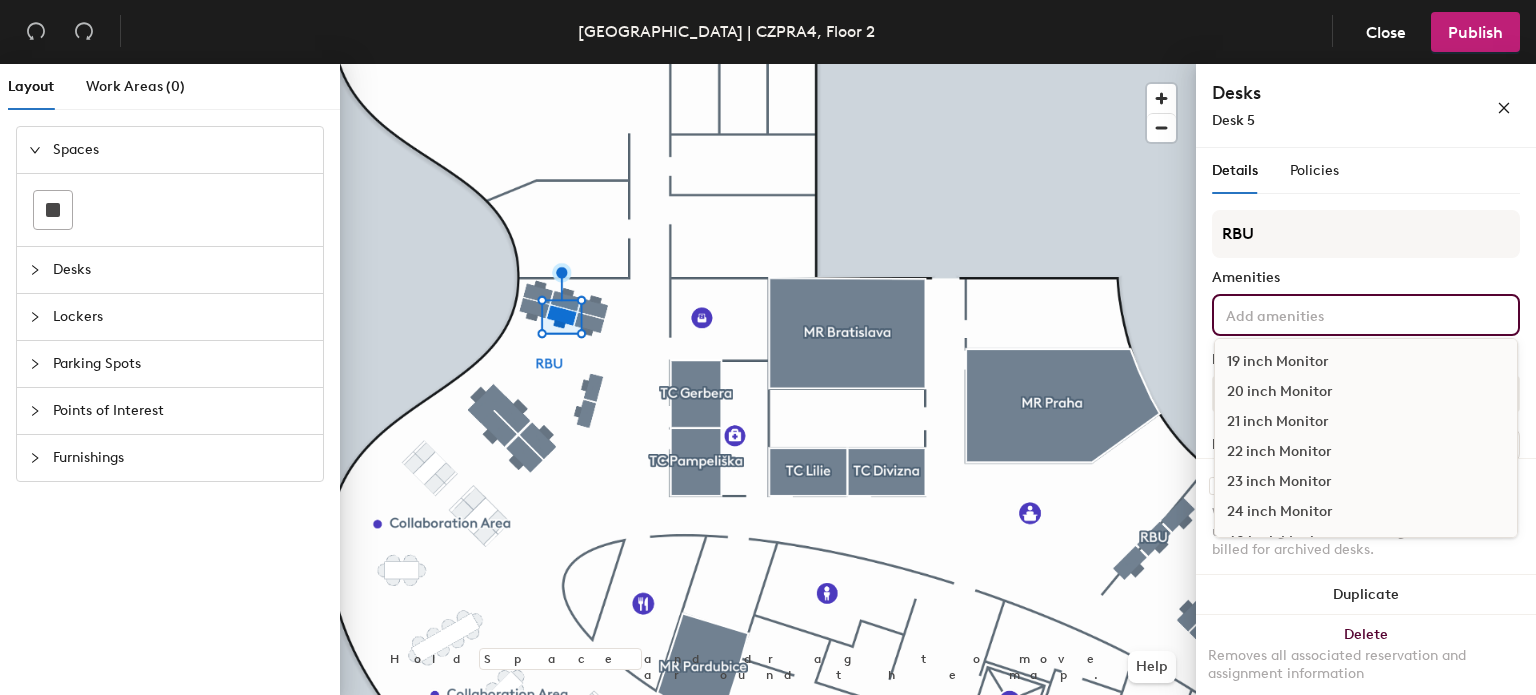 click at bounding box center (1312, 314) 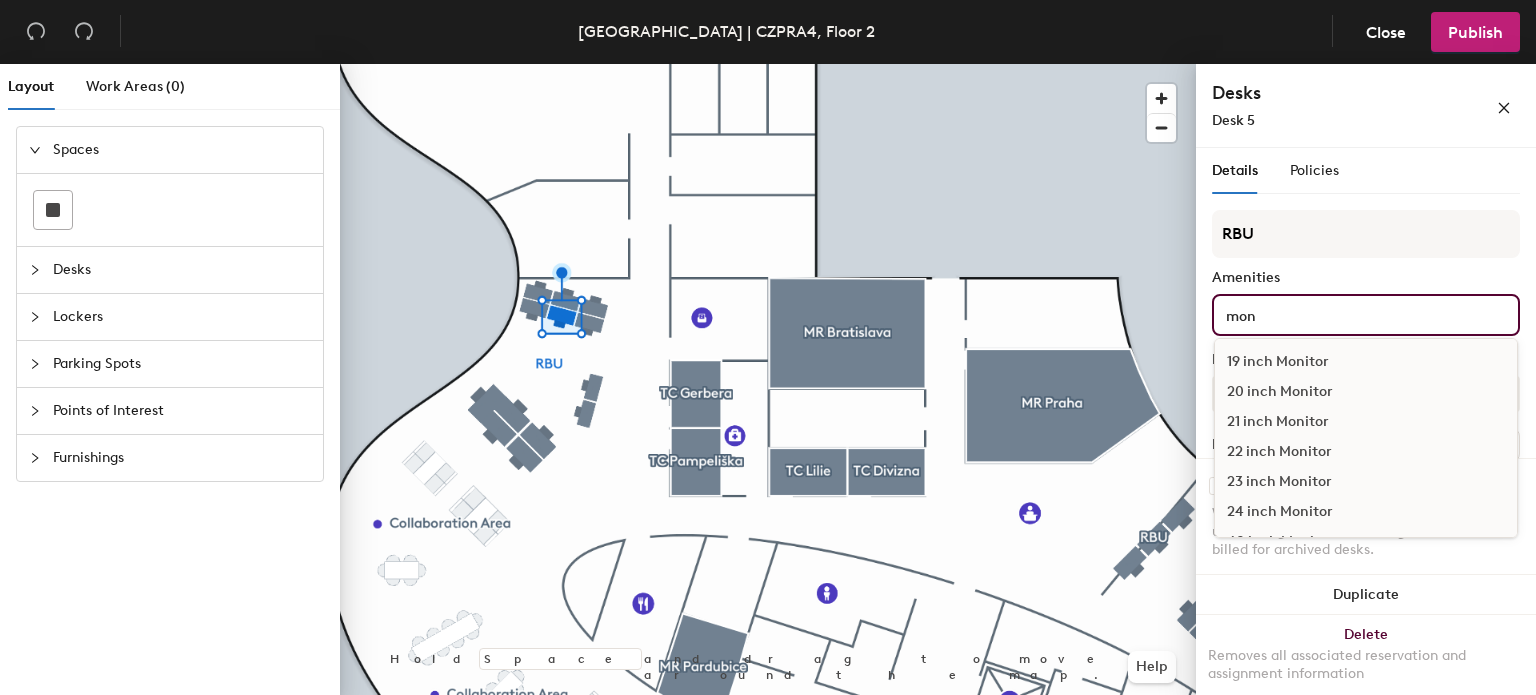 type on "mon" 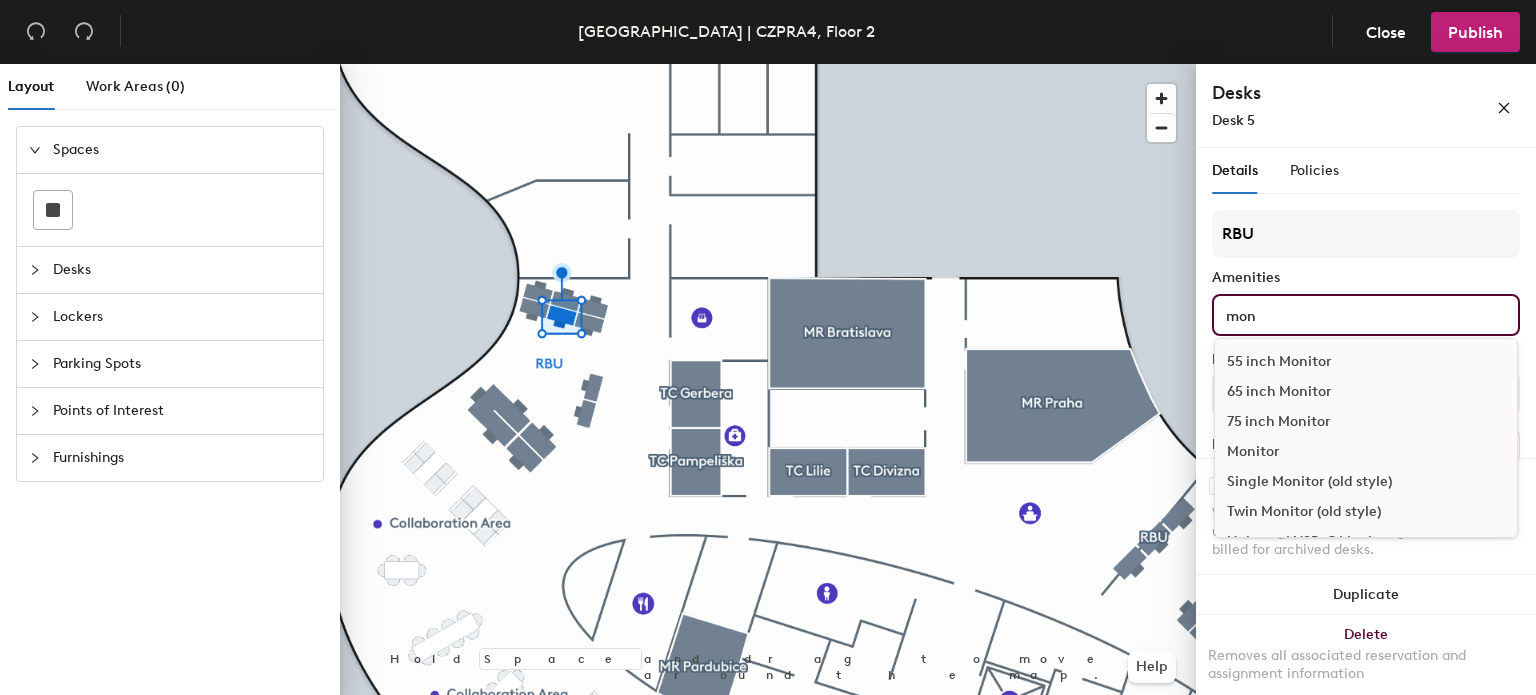 scroll, scrollTop: 249, scrollLeft: 0, axis: vertical 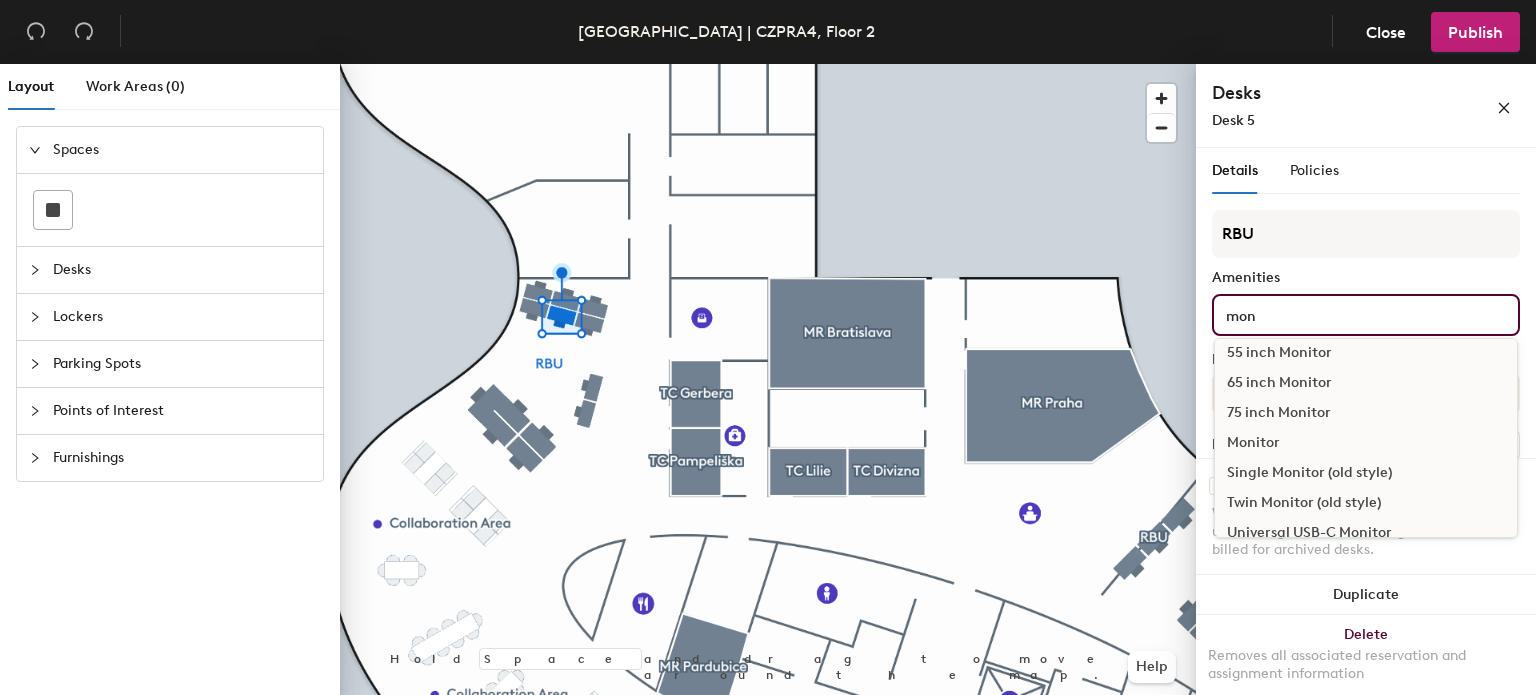 click on "Monitor" at bounding box center (1366, 443) 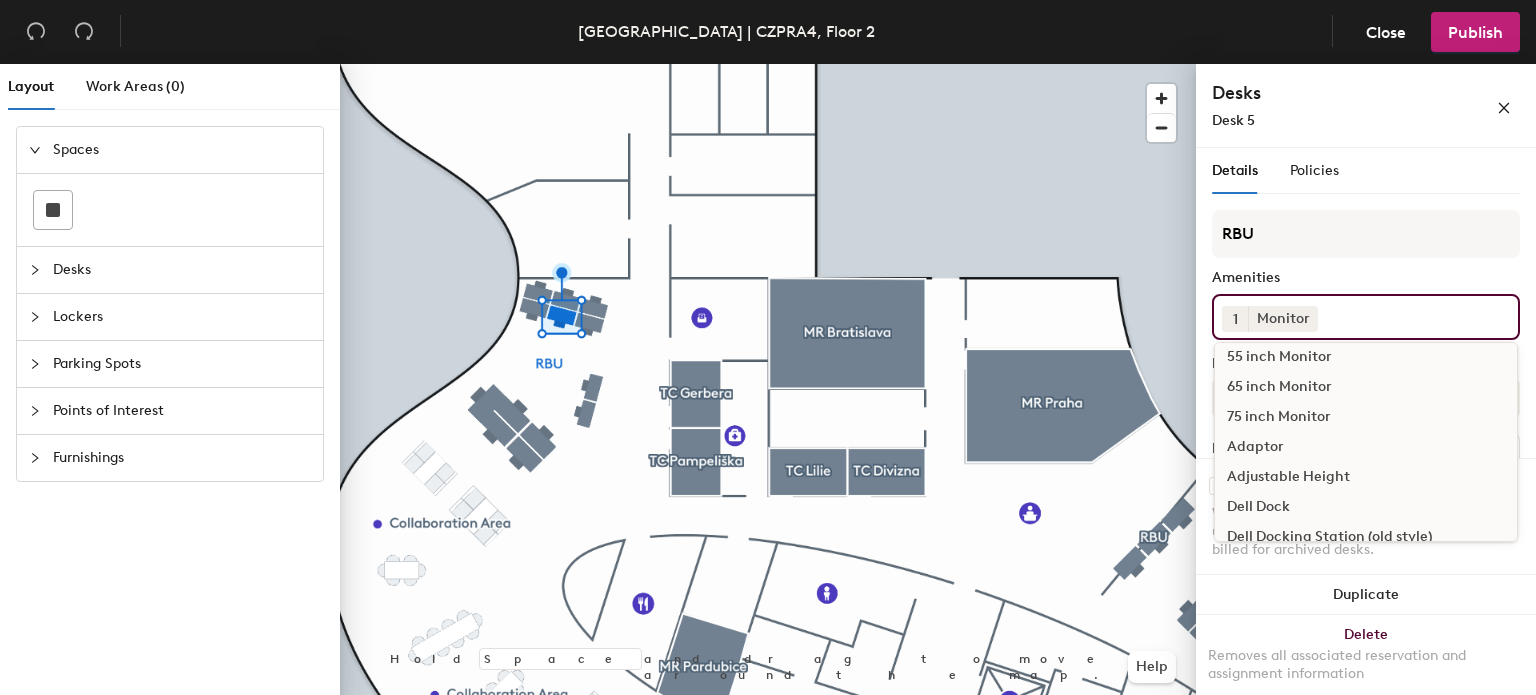 click 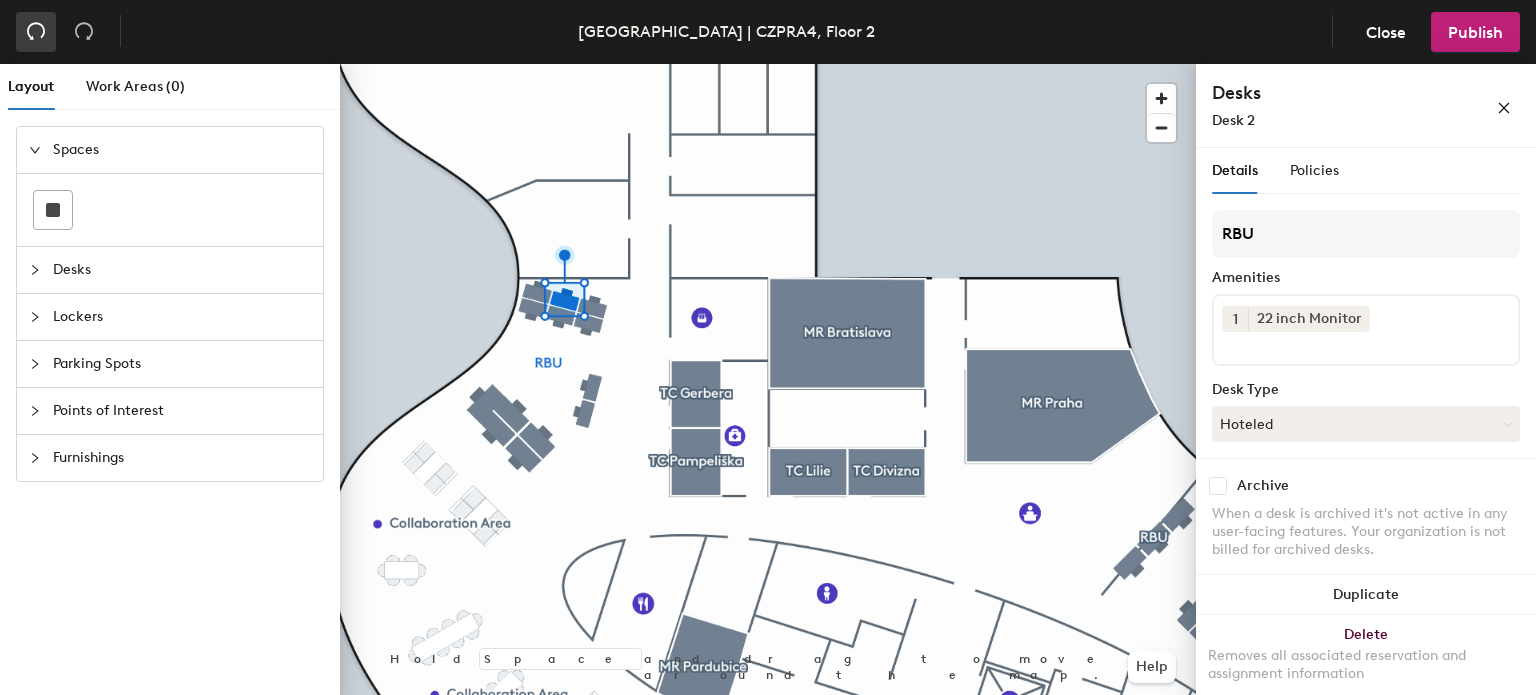 click 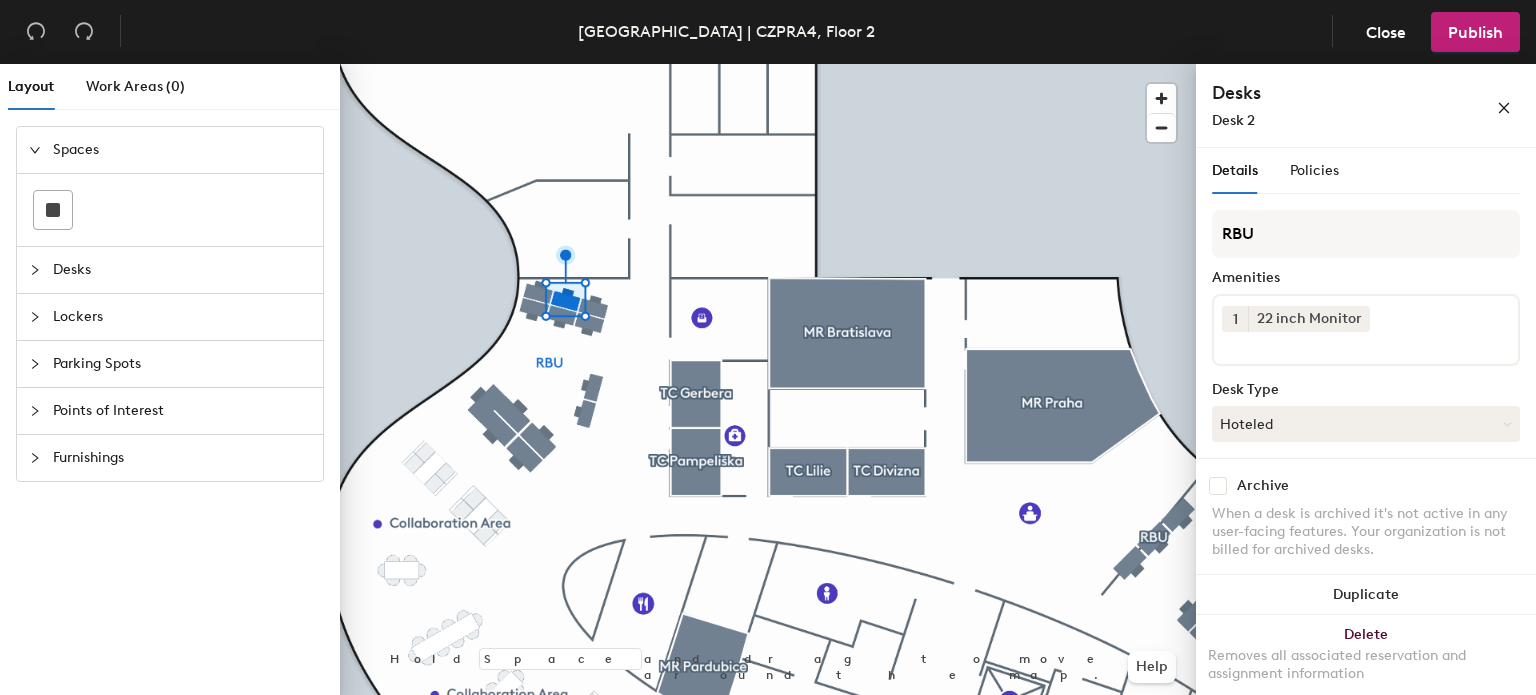 click 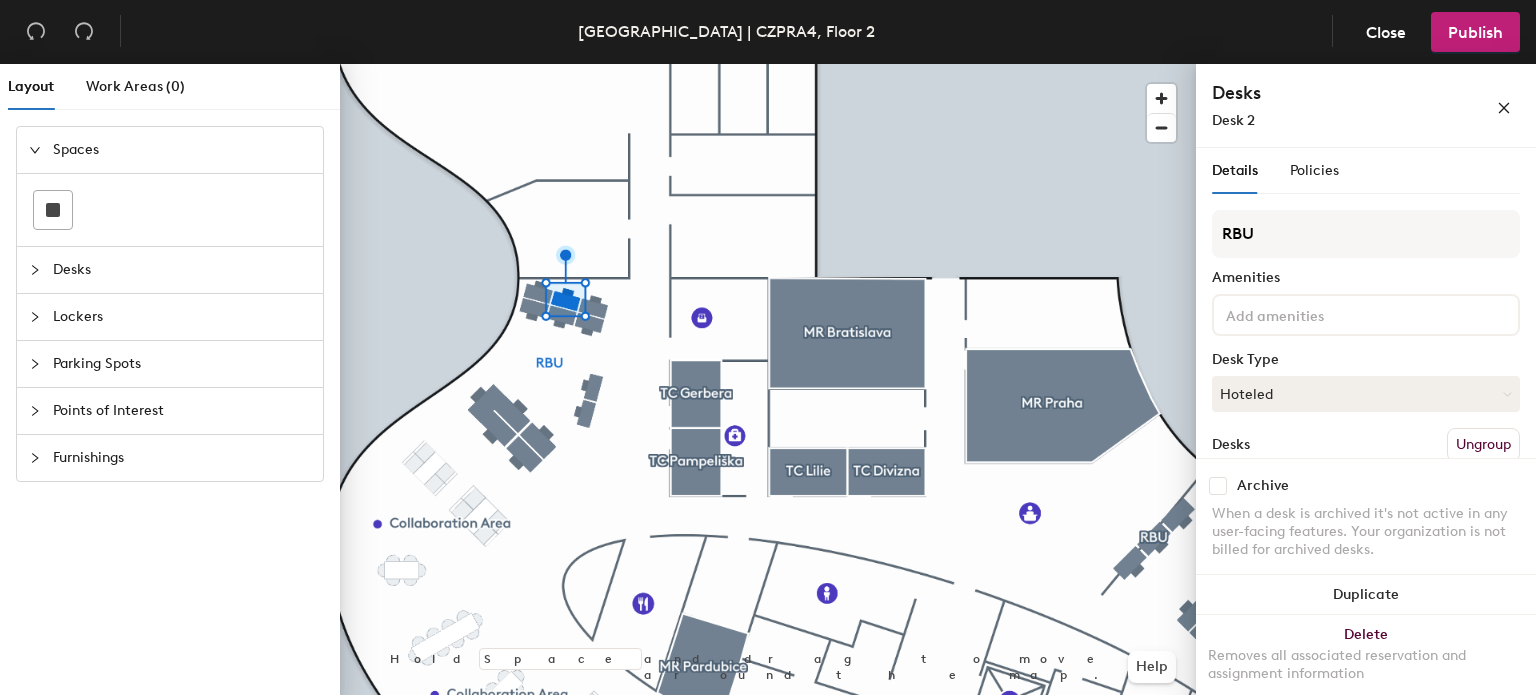 click at bounding box center (1366, 315) 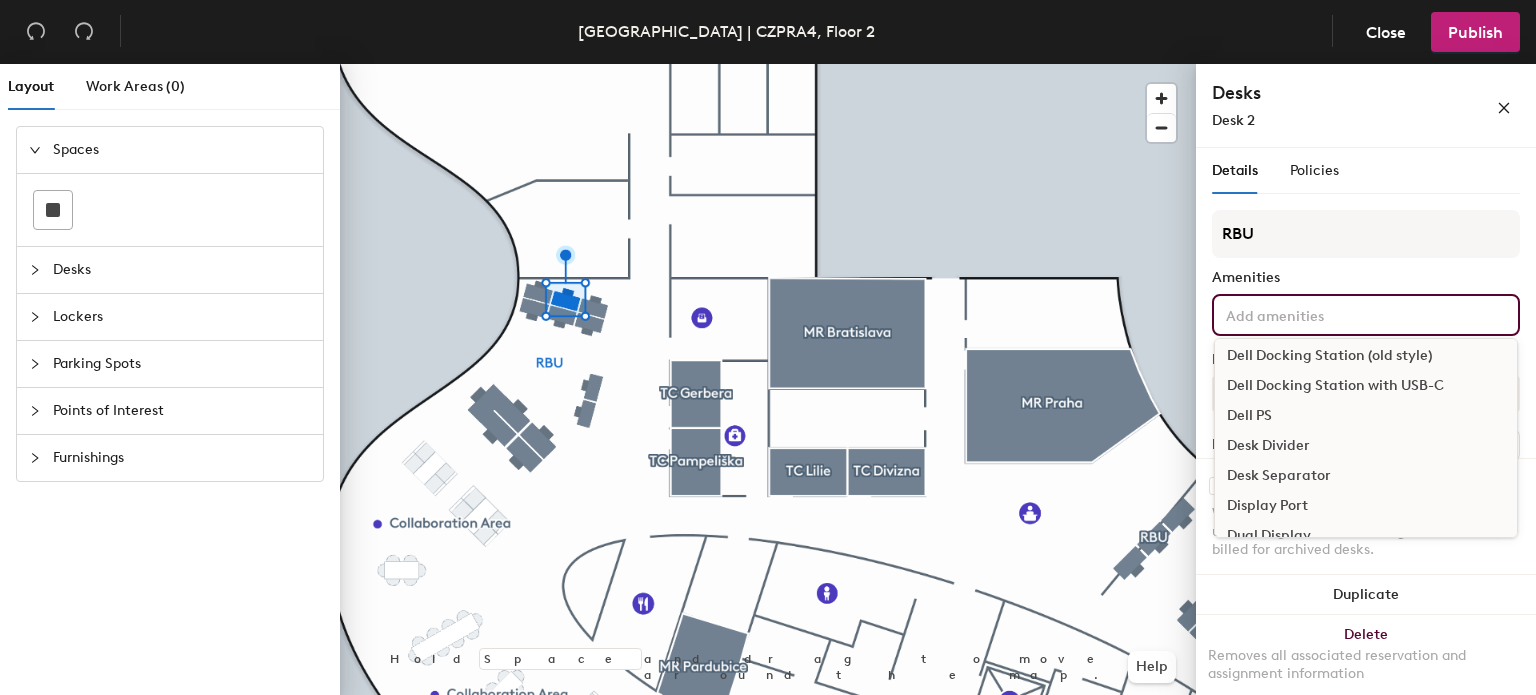 scroll, scrollTop: 442, scrollLeft: 0, axis: vertical 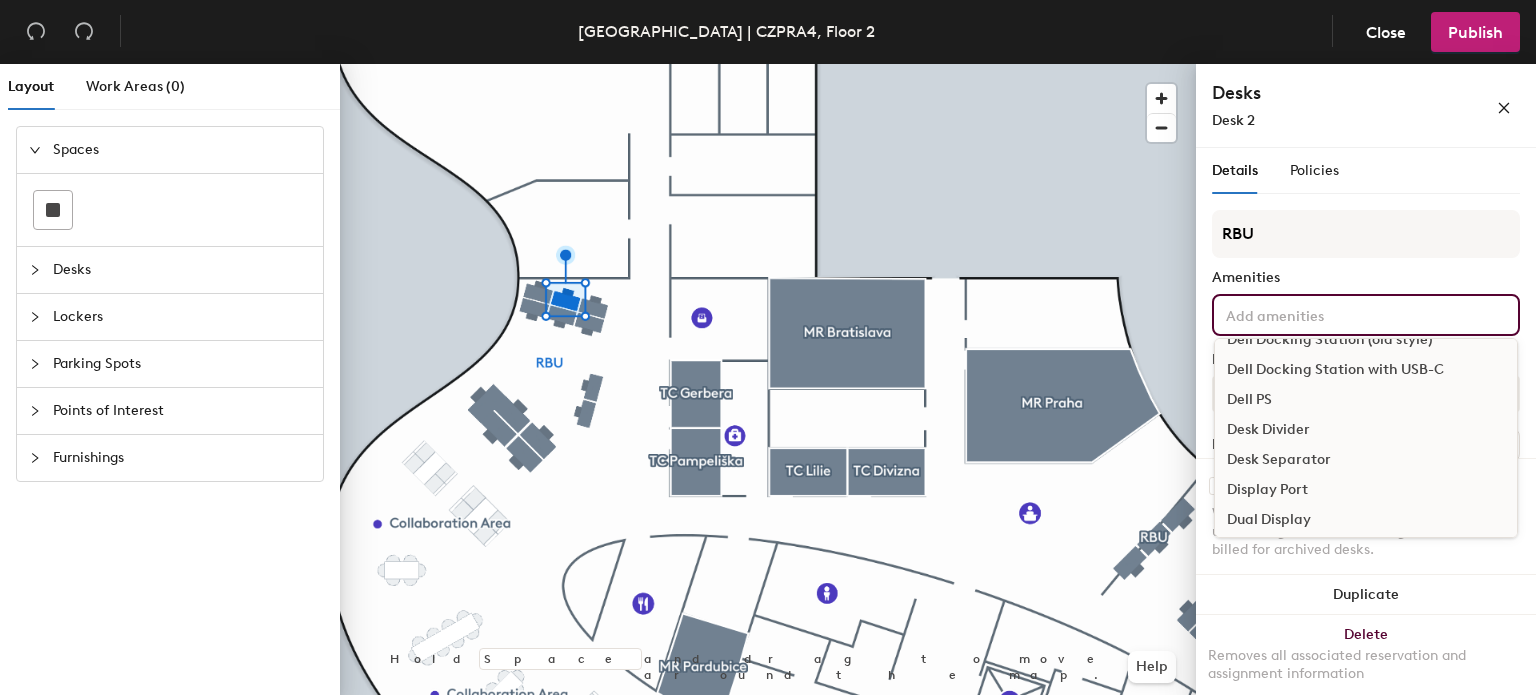 click at bounding box center (1312, 314) 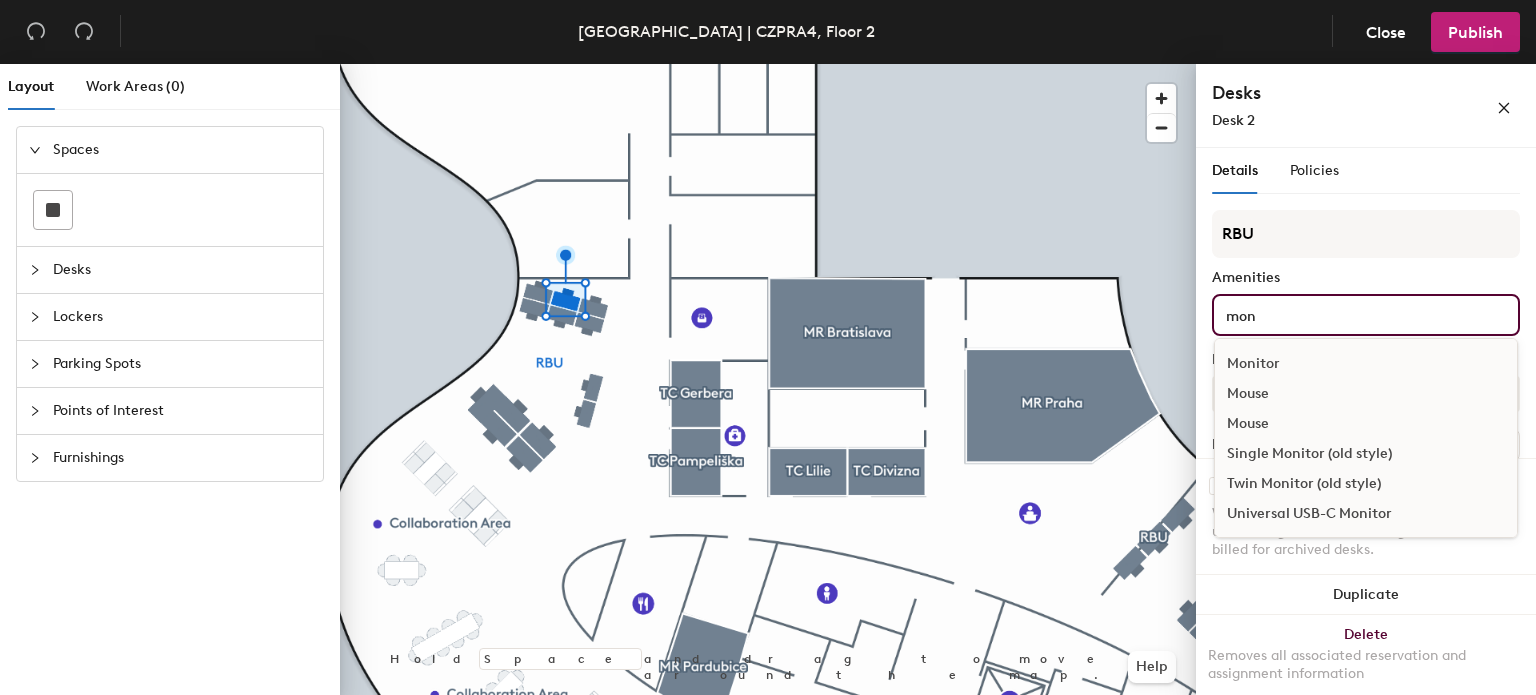 scroll, scrollTop: 268, scrollLeft: 0, axis: vertical 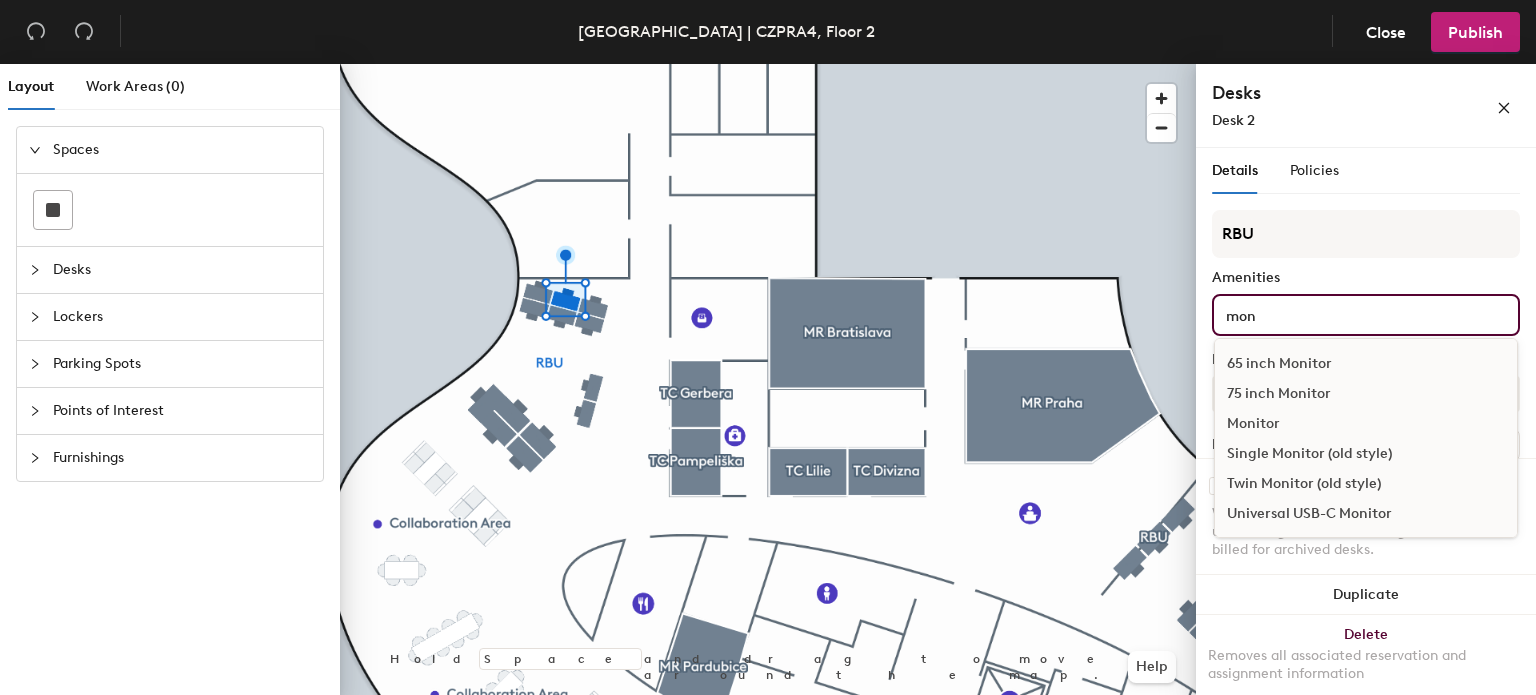 type on "mon" 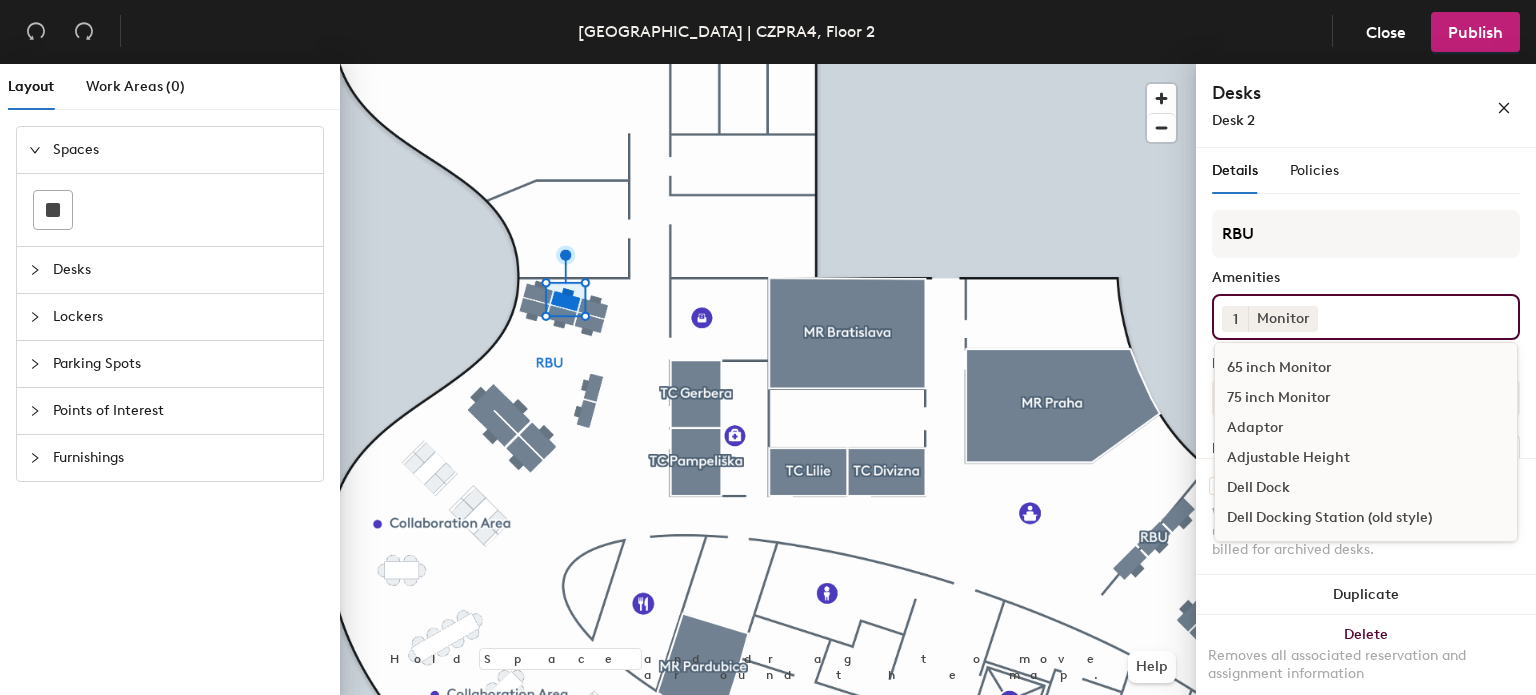 click on "Details Policies" 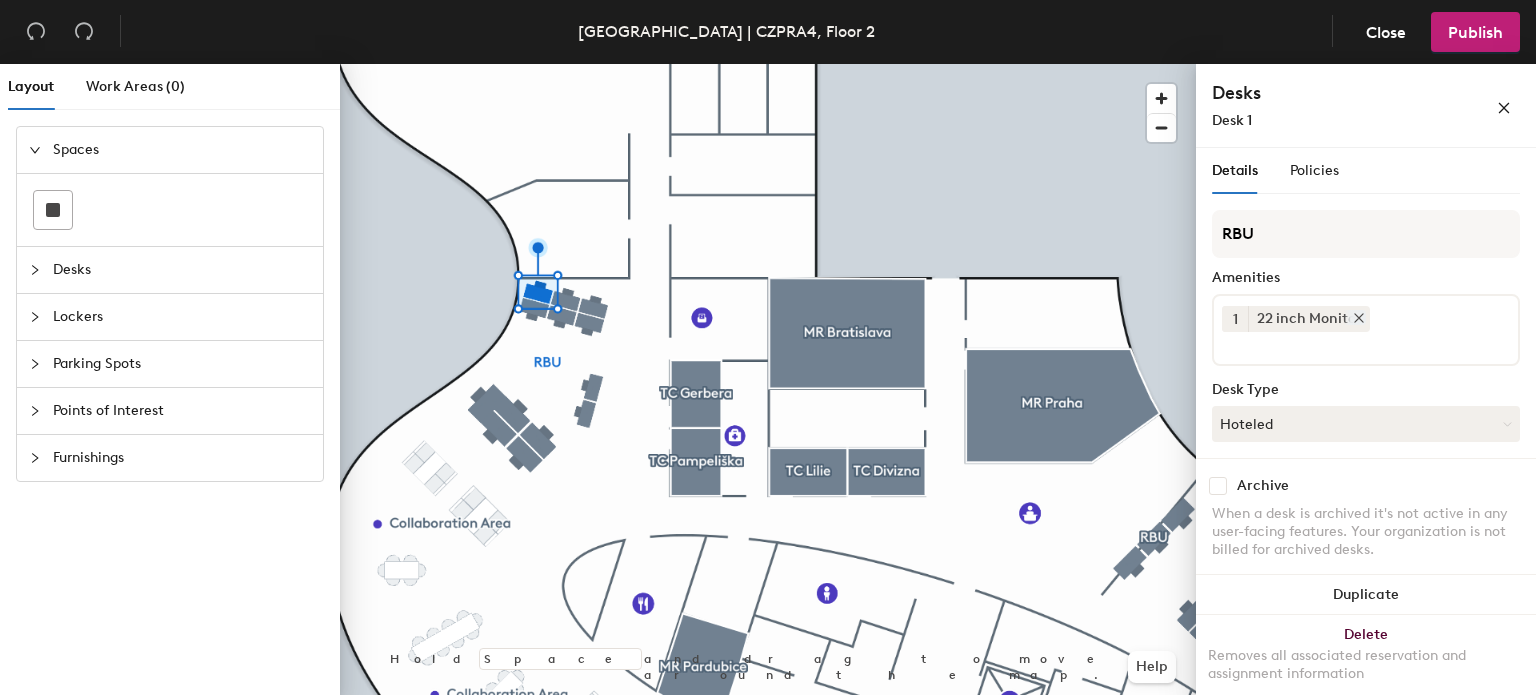 click 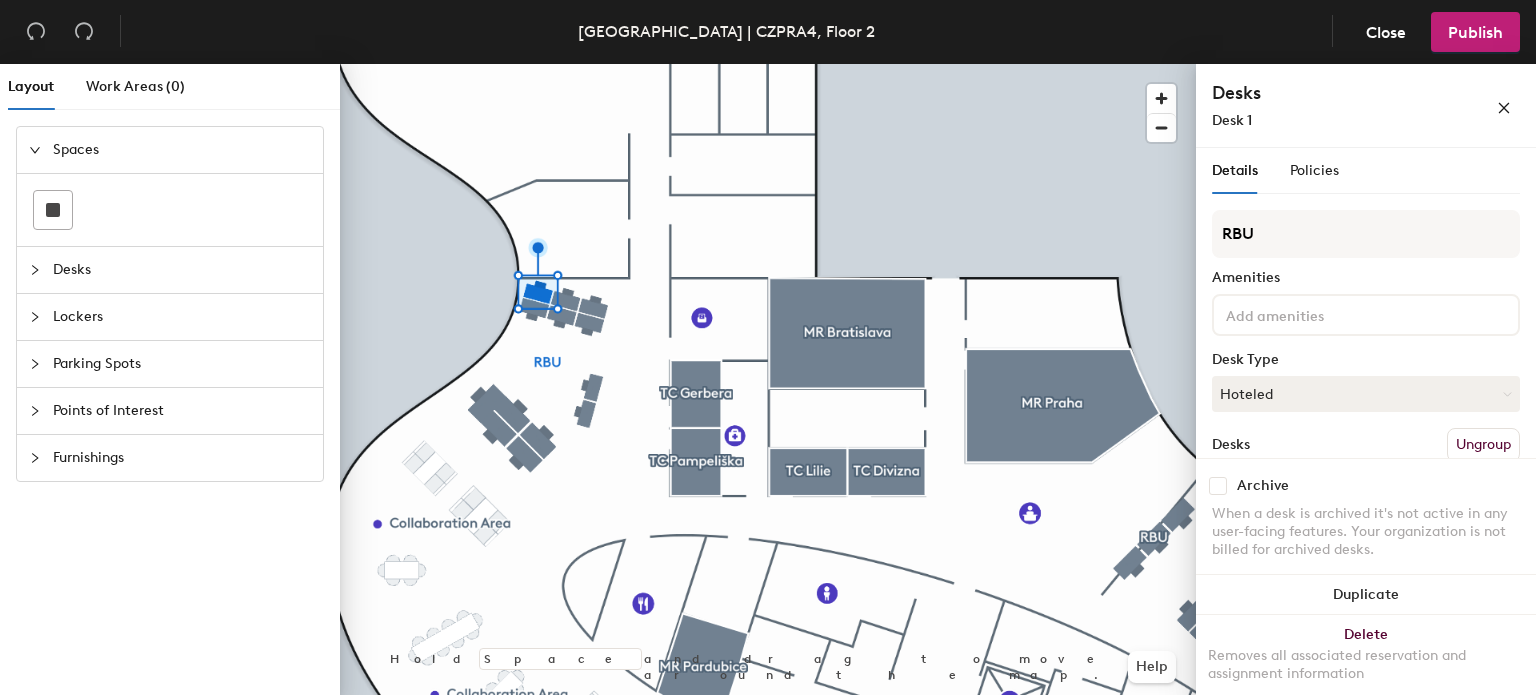 click at bounding box center [1312, 314] 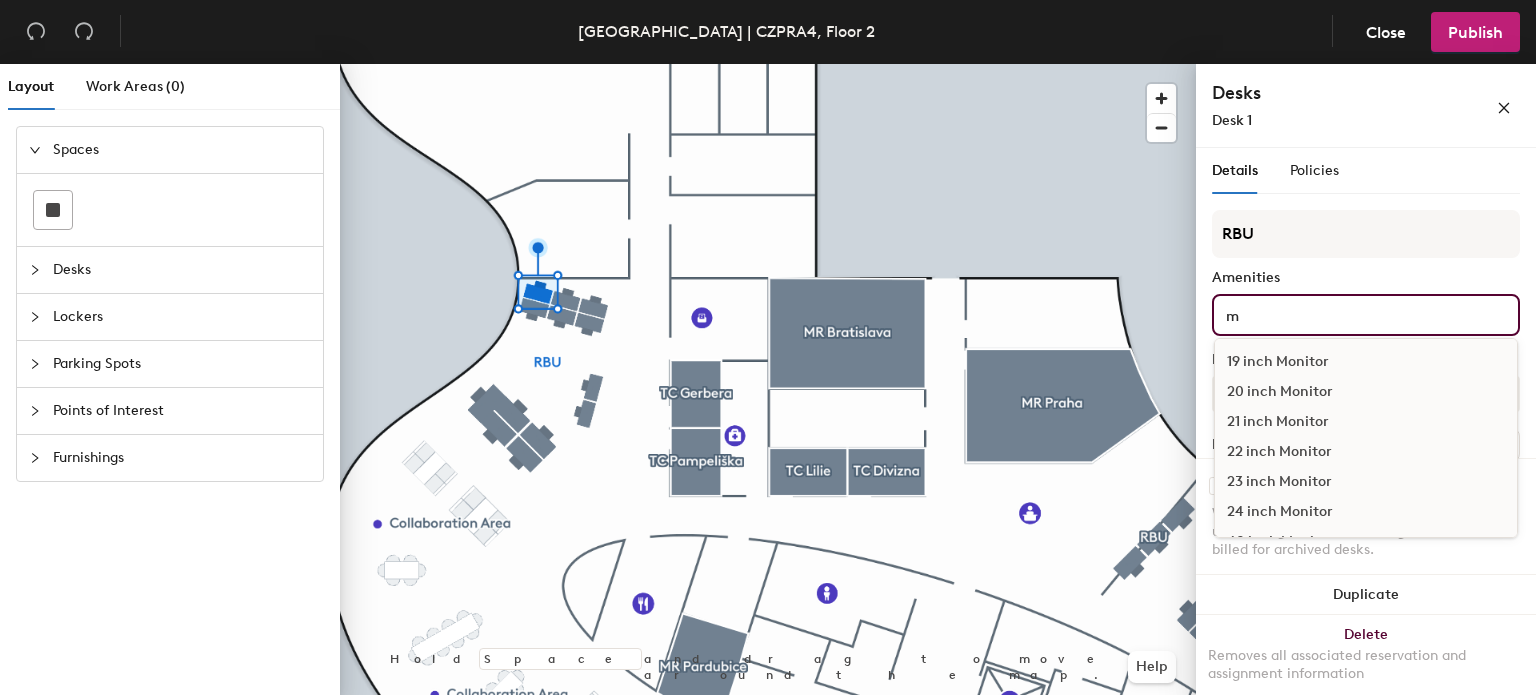 type on "m" 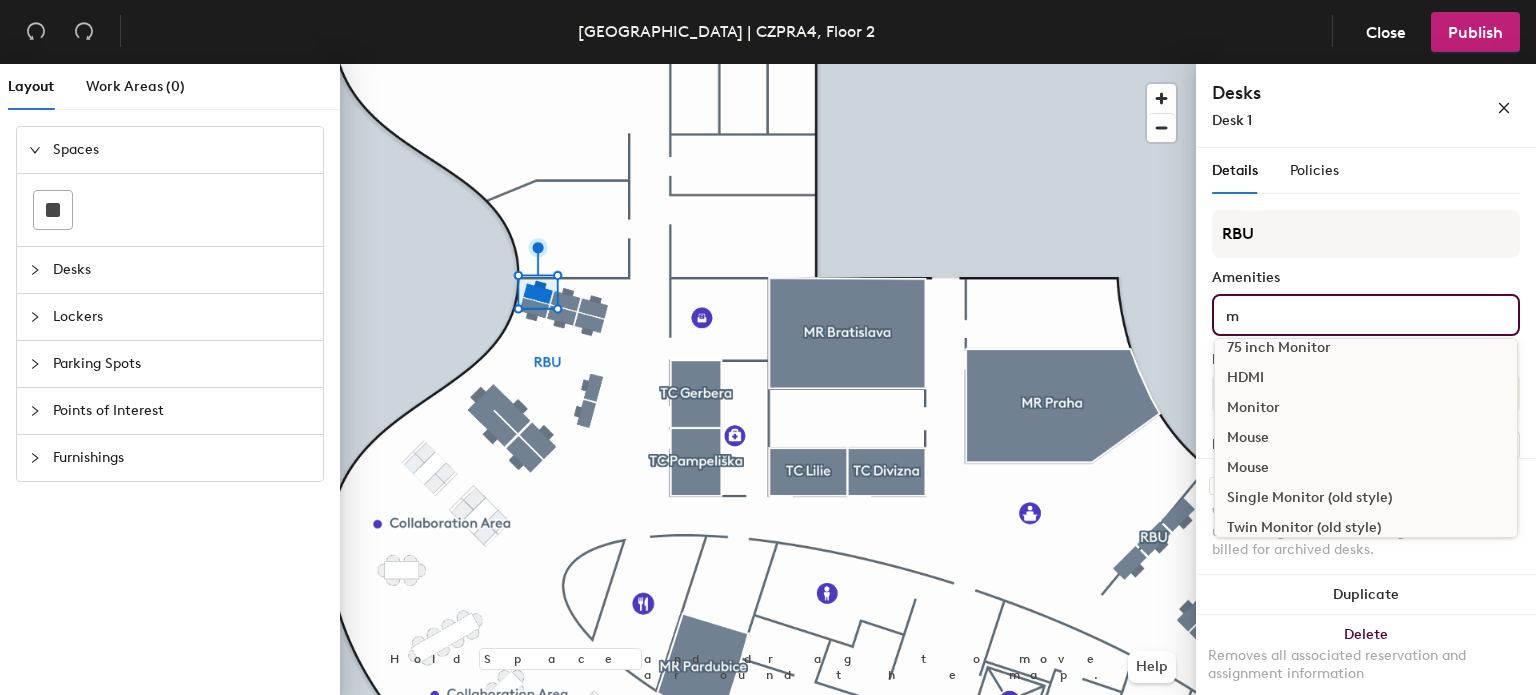 scroll, scrollTop: 286, scrollLeft: 0, axis: vertical 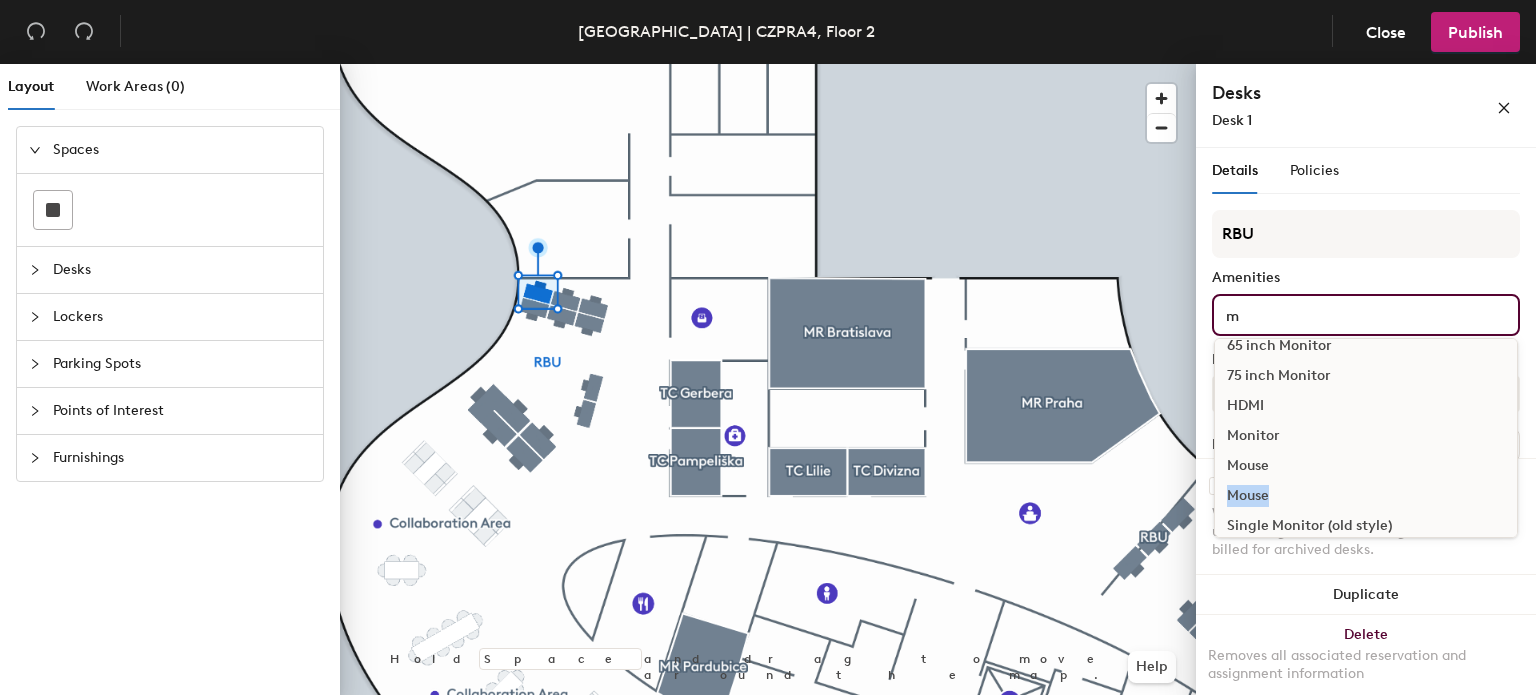 drag, startPoint x: 1494, startPoint y: 387, endPoint x: 1480, endPoint y: 471, distance: 85.158676 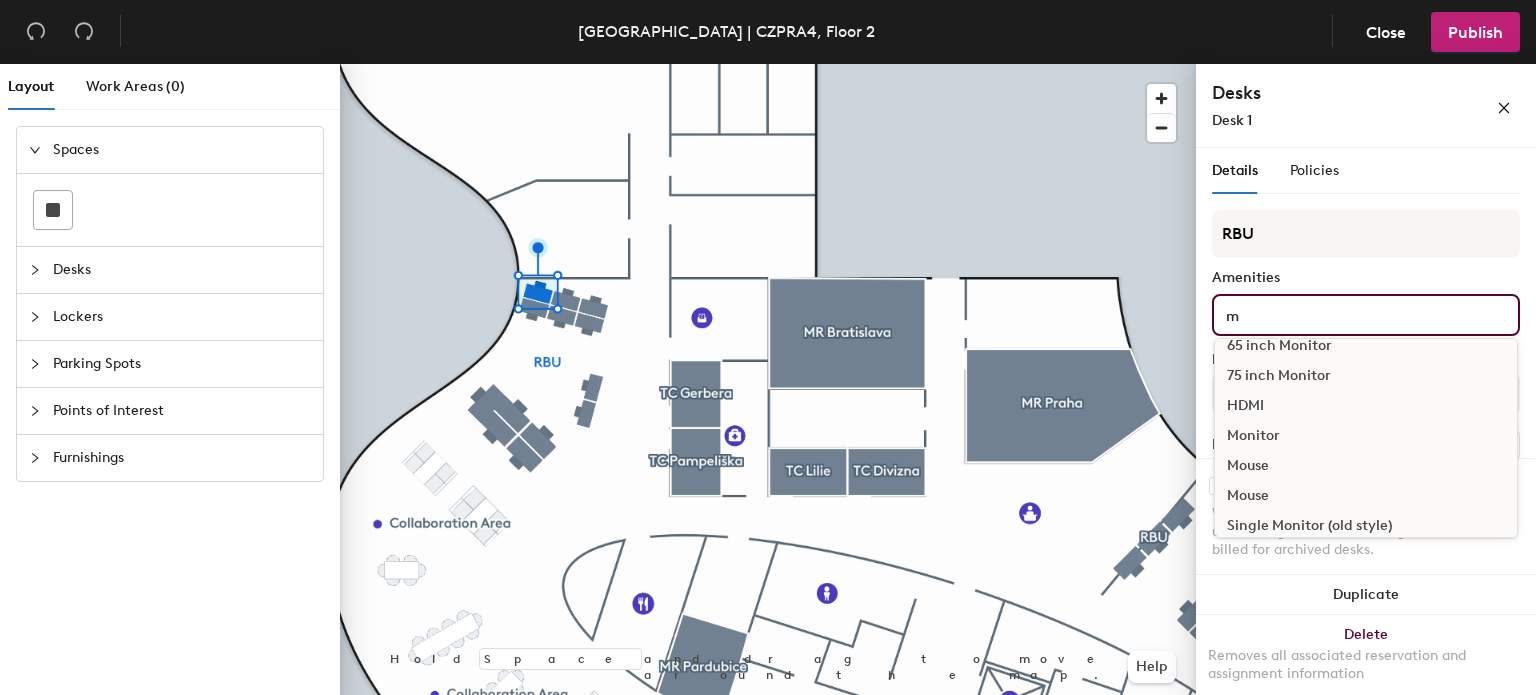 click on "Monitor" at bounding box center [1366, 436] 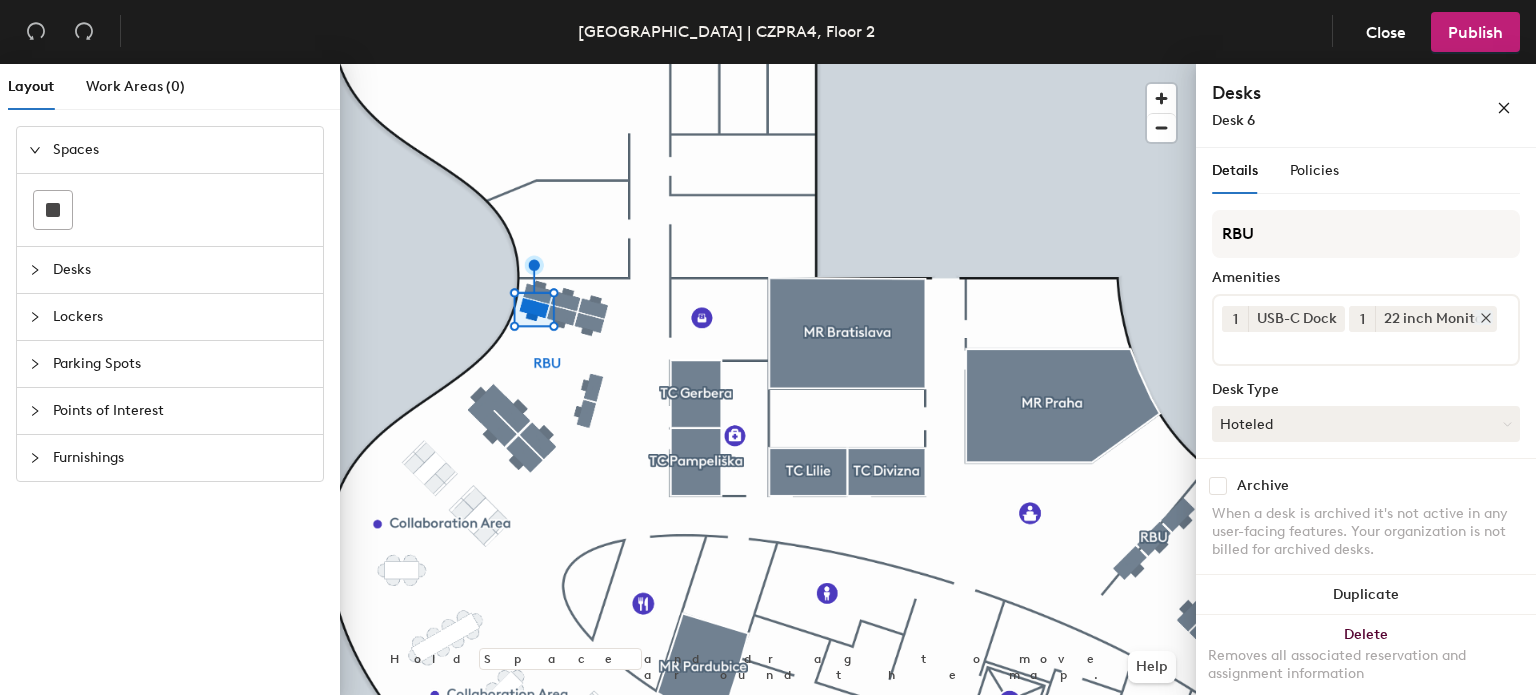 click 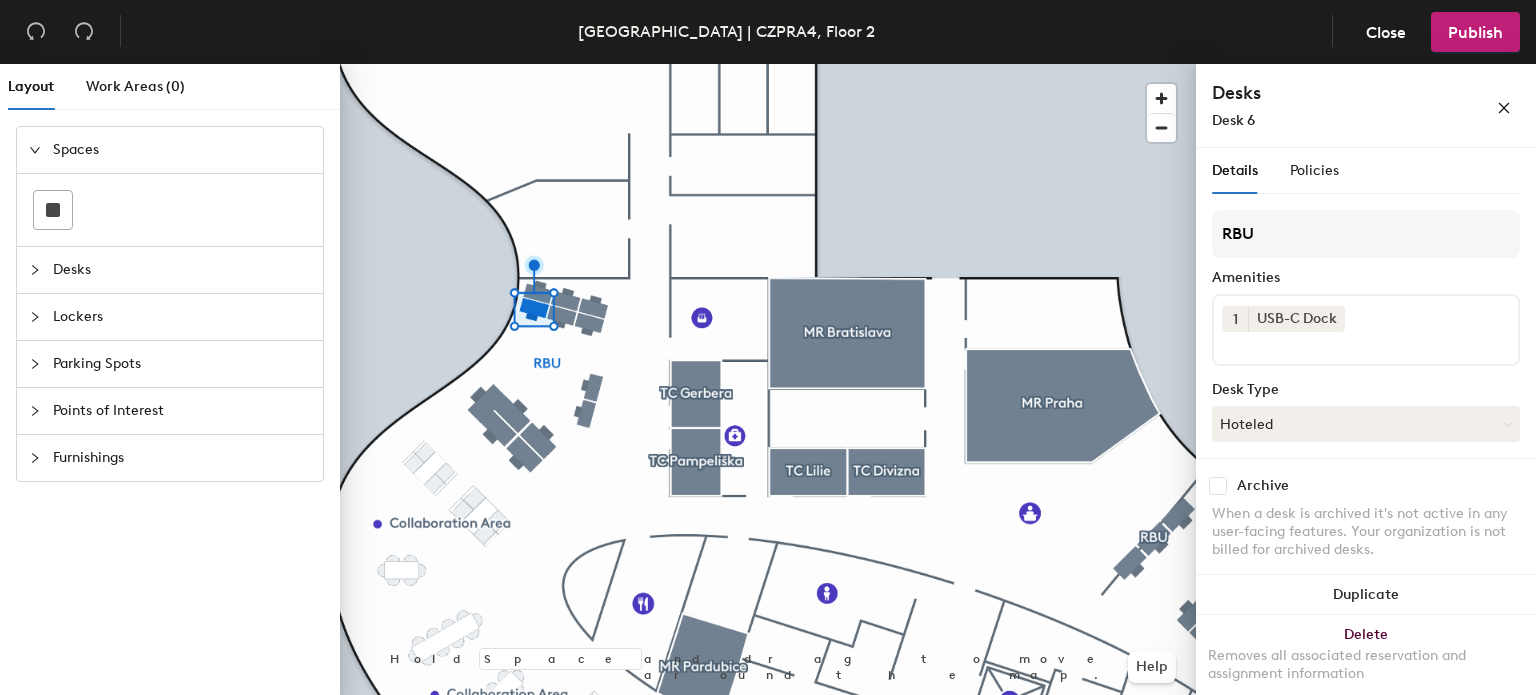 click at bounding box center (1312, 344) 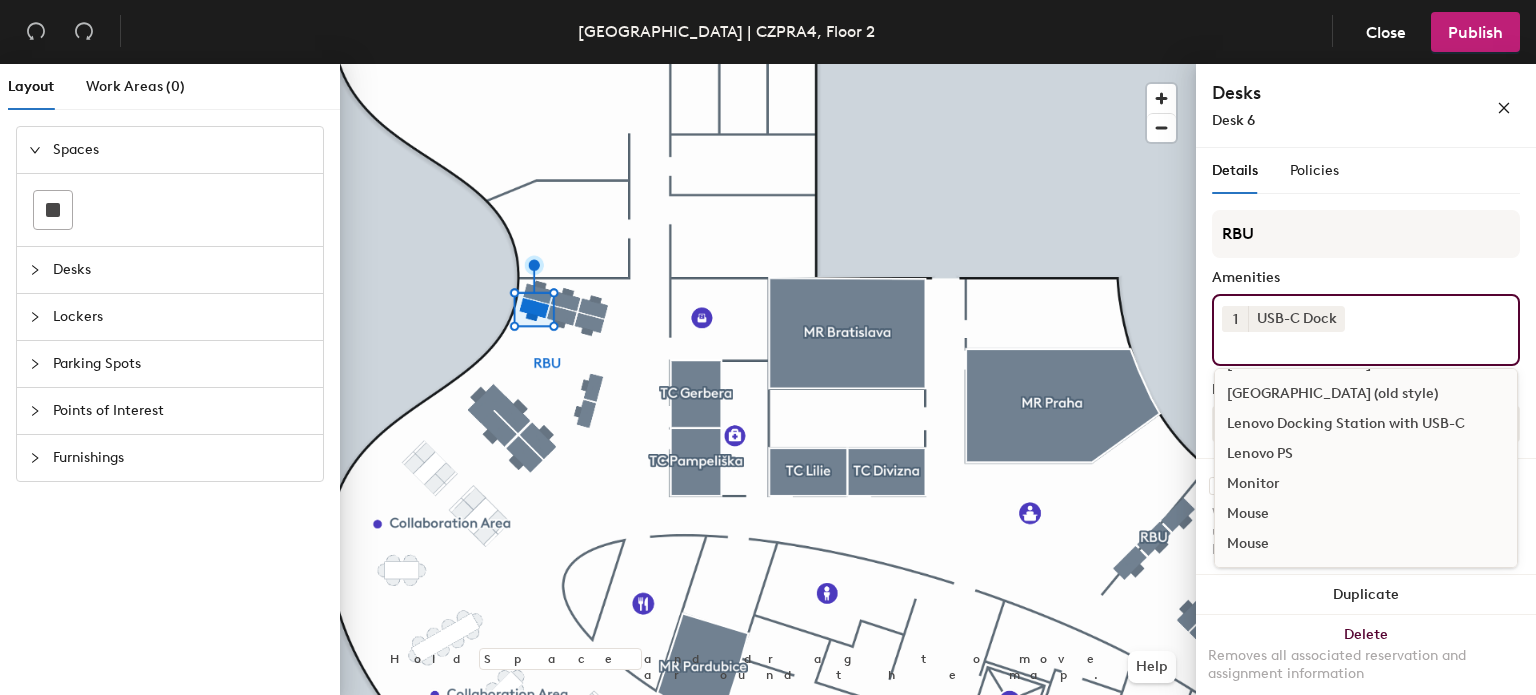 scroll, scrollTop: 902, scrollLeft: 0, axis: vertical 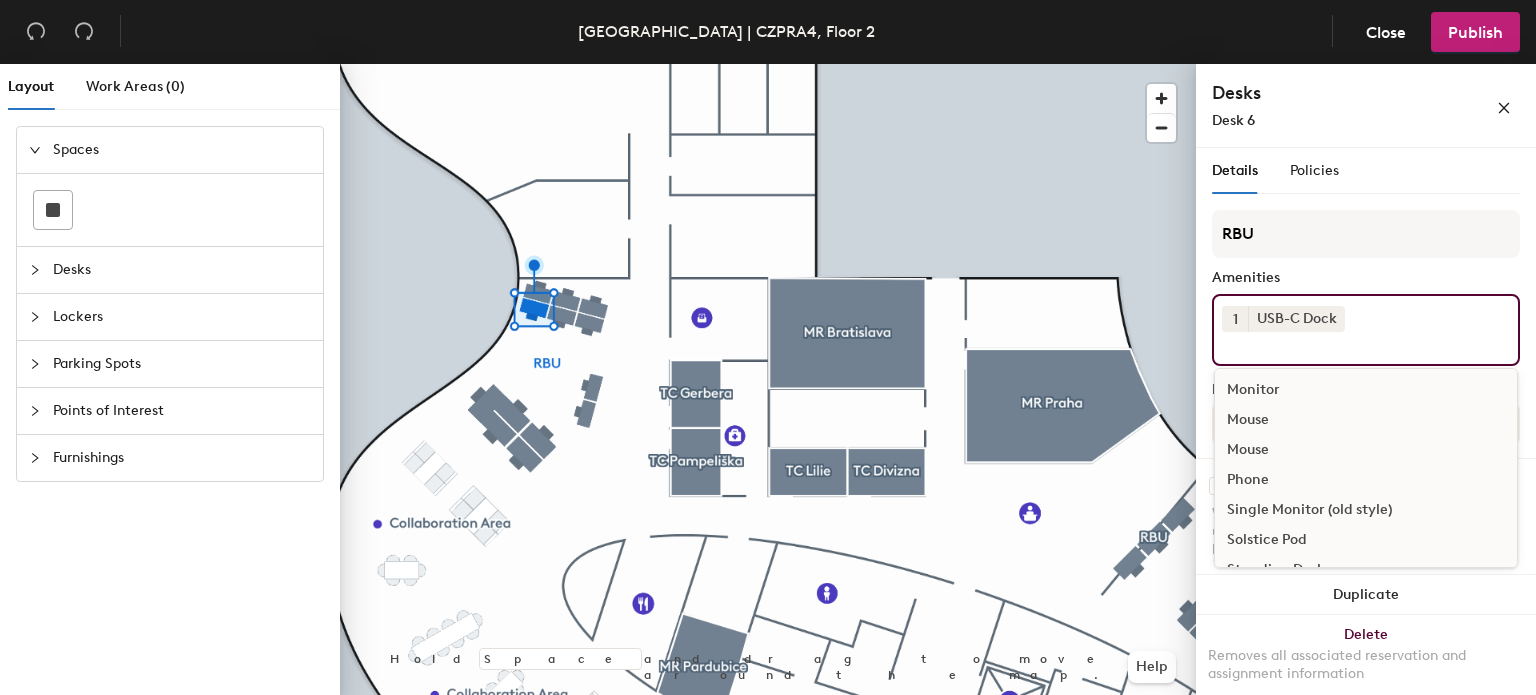 click on "Monitor" at bounding box center [1366, 390] 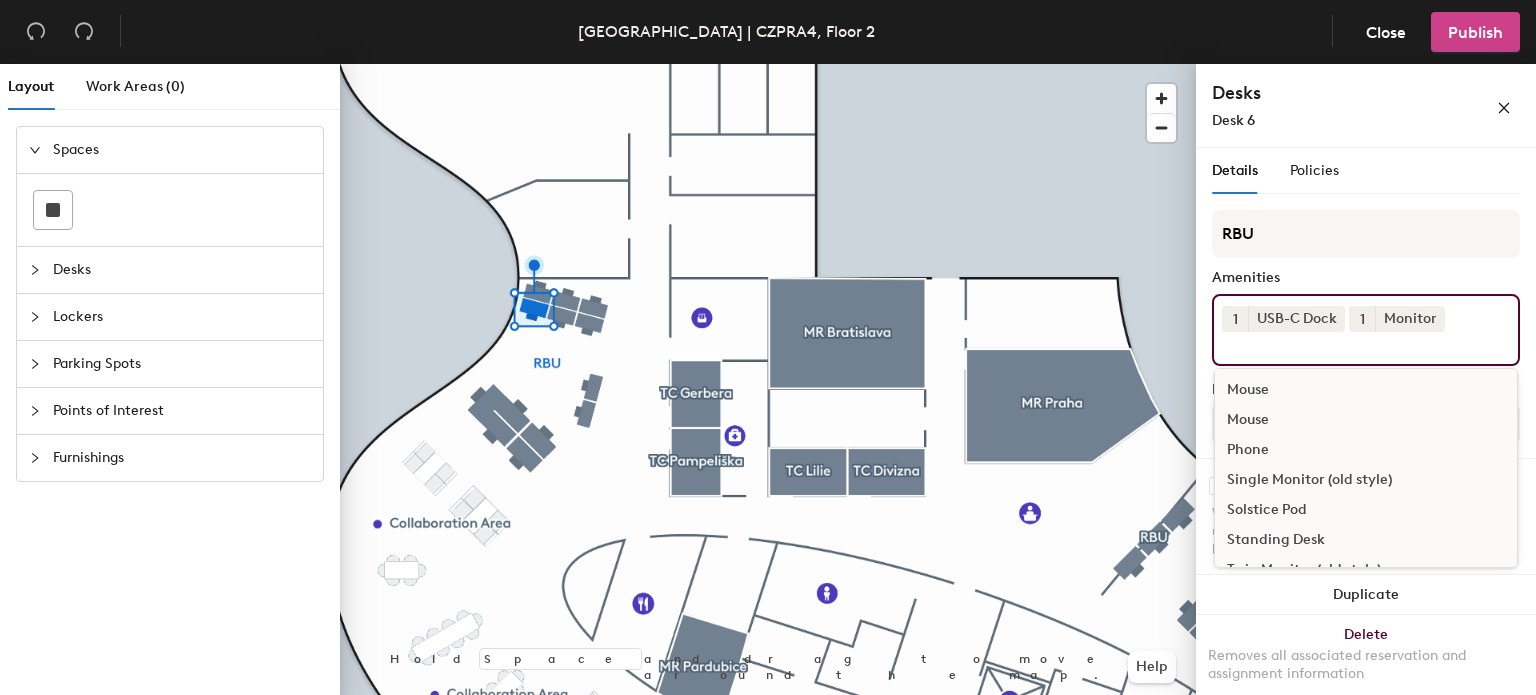 click on "Publish" 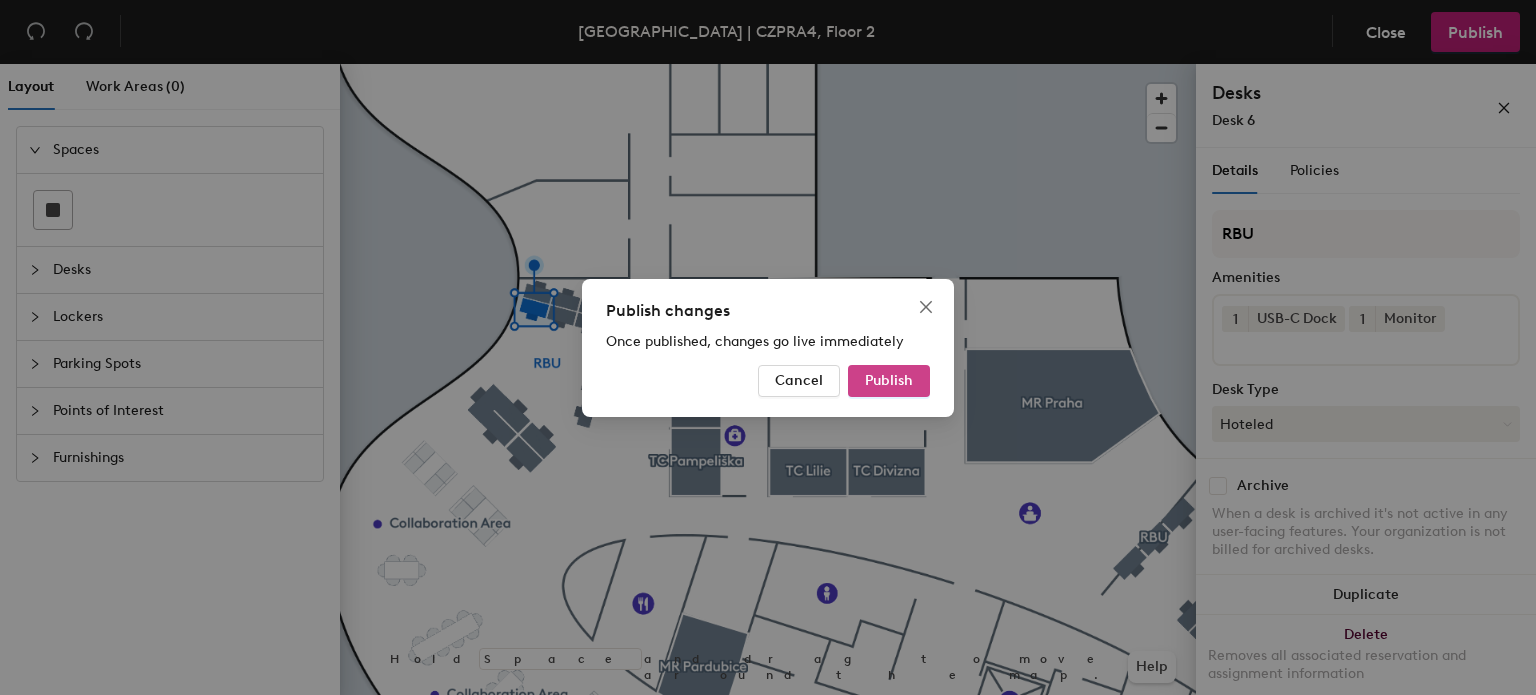 click on "Publish" at bounding box center (889, 380) 